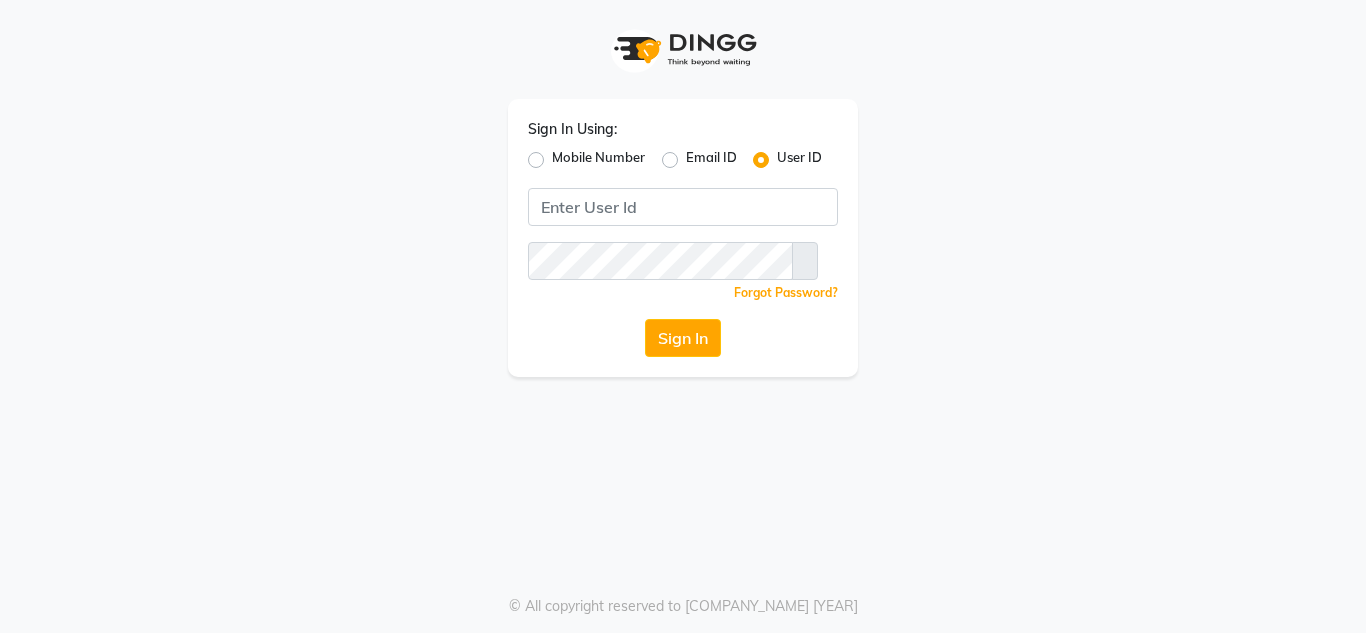 scroll, scrollTop: 0, scrollLeft: 0, axis: both 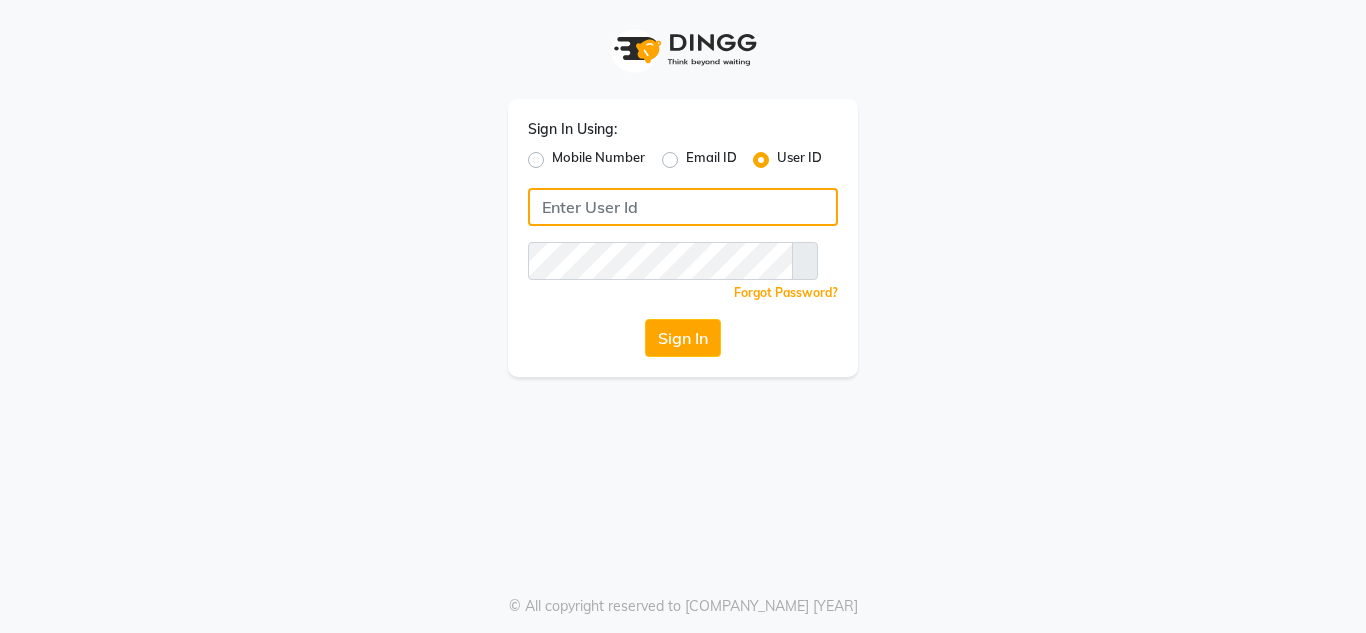 click at bounding box center (683, 207) 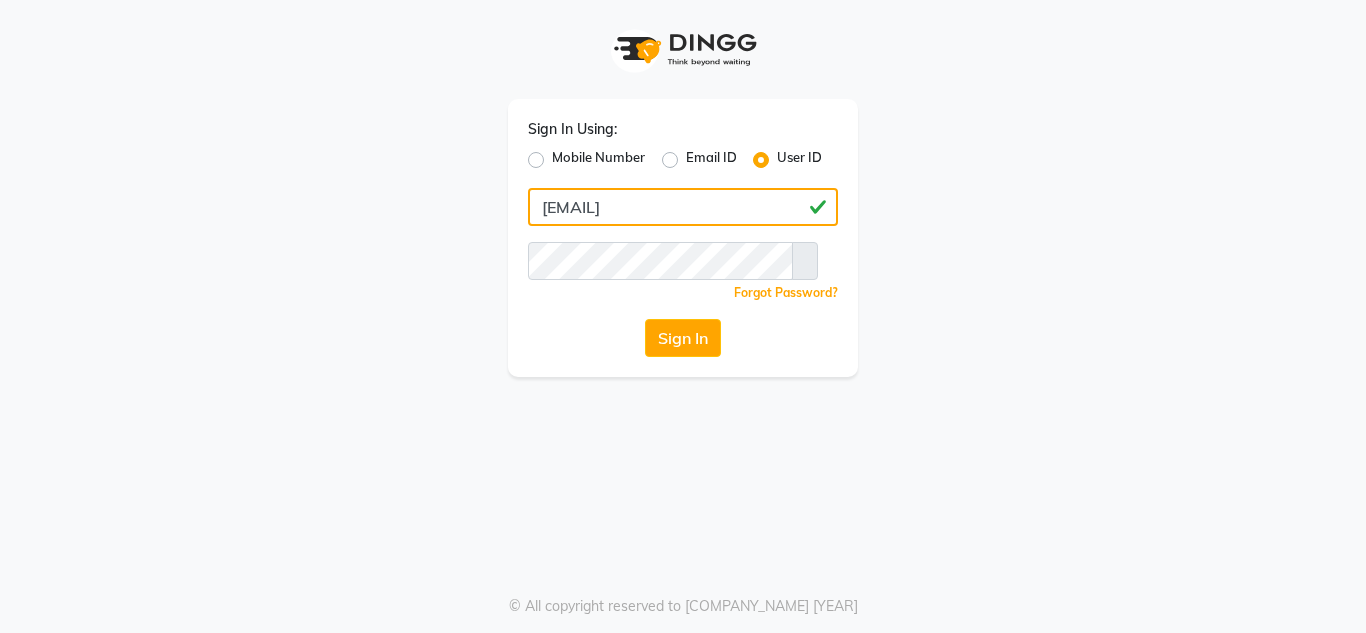 type on "[EMAIL]" 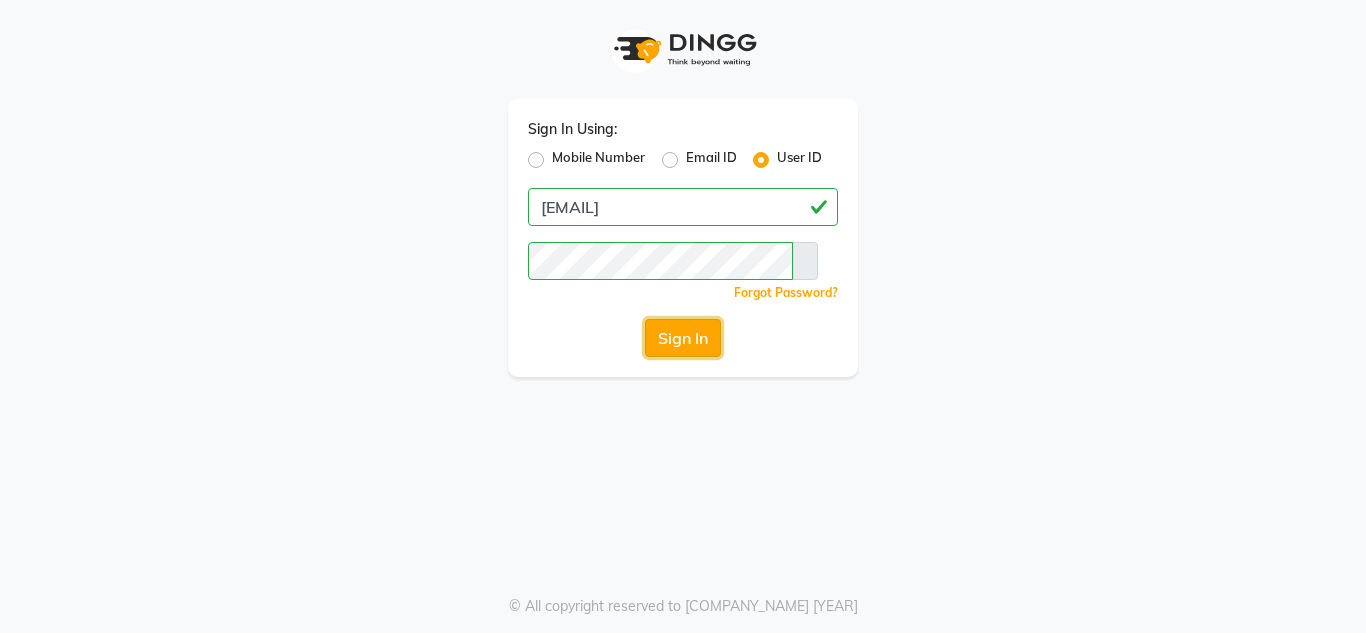 click on "Sign In" at bounding box center [683, 338] 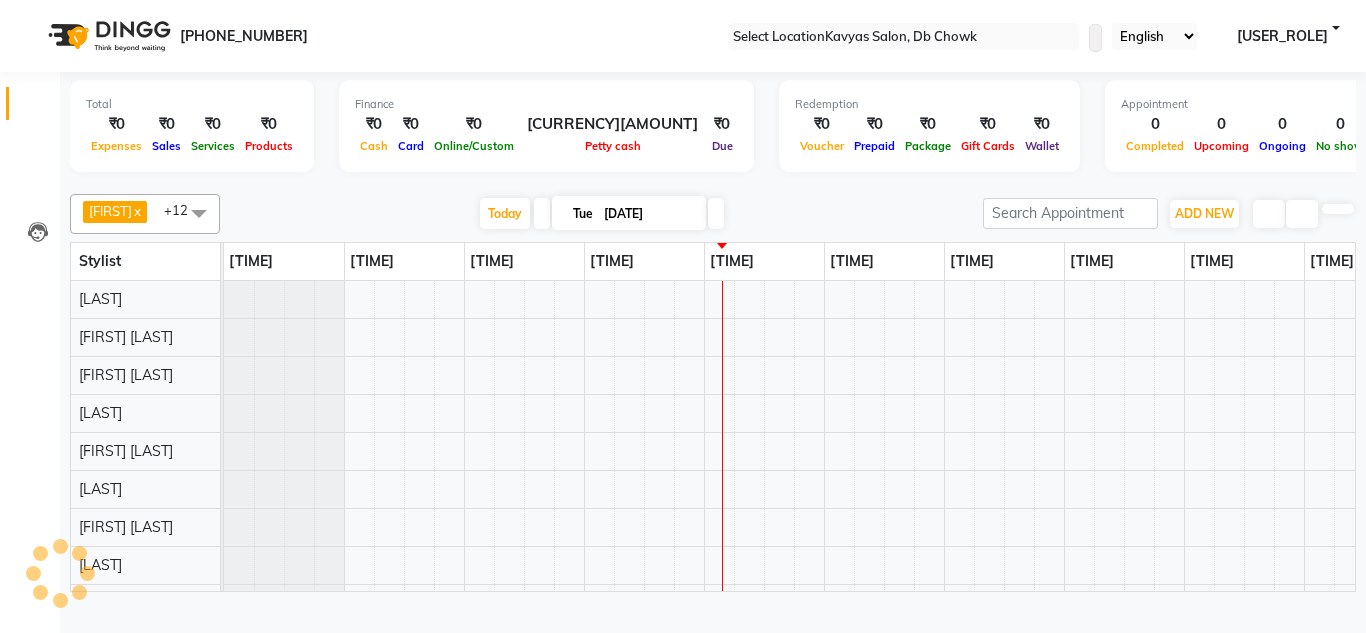 scroll, scrollTop: 0, scrollLeft: 429, axis: horizontal 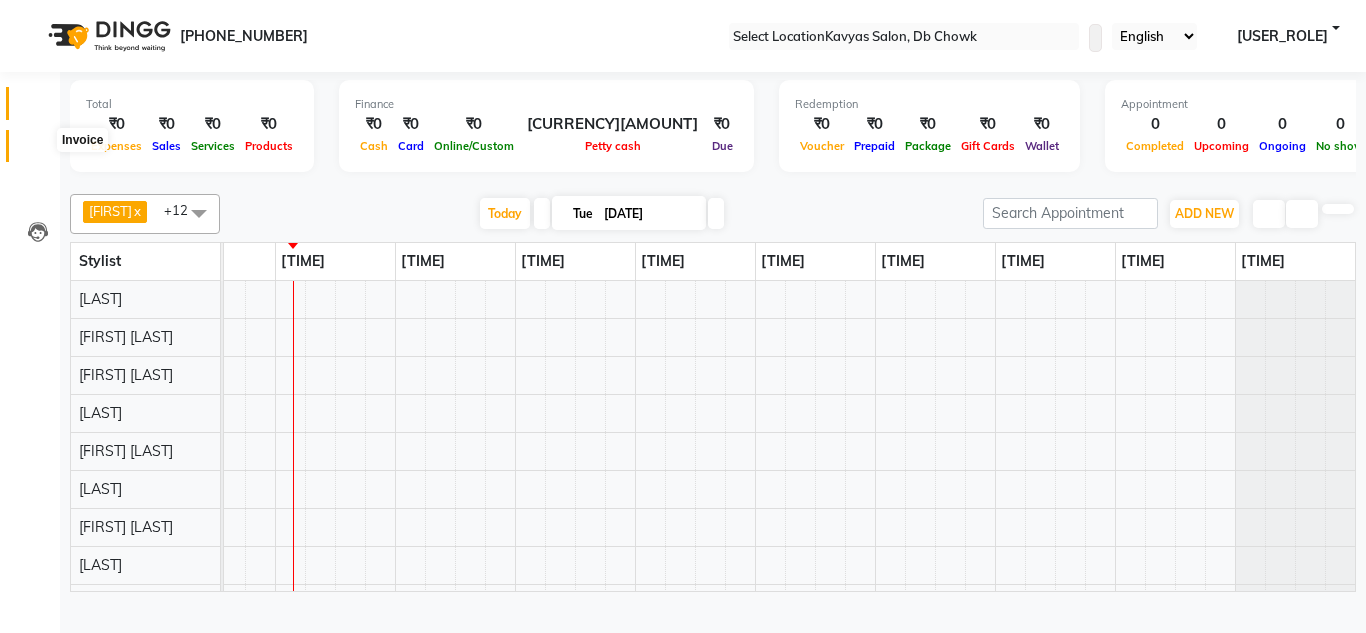 click at bounding box center (38, 151) 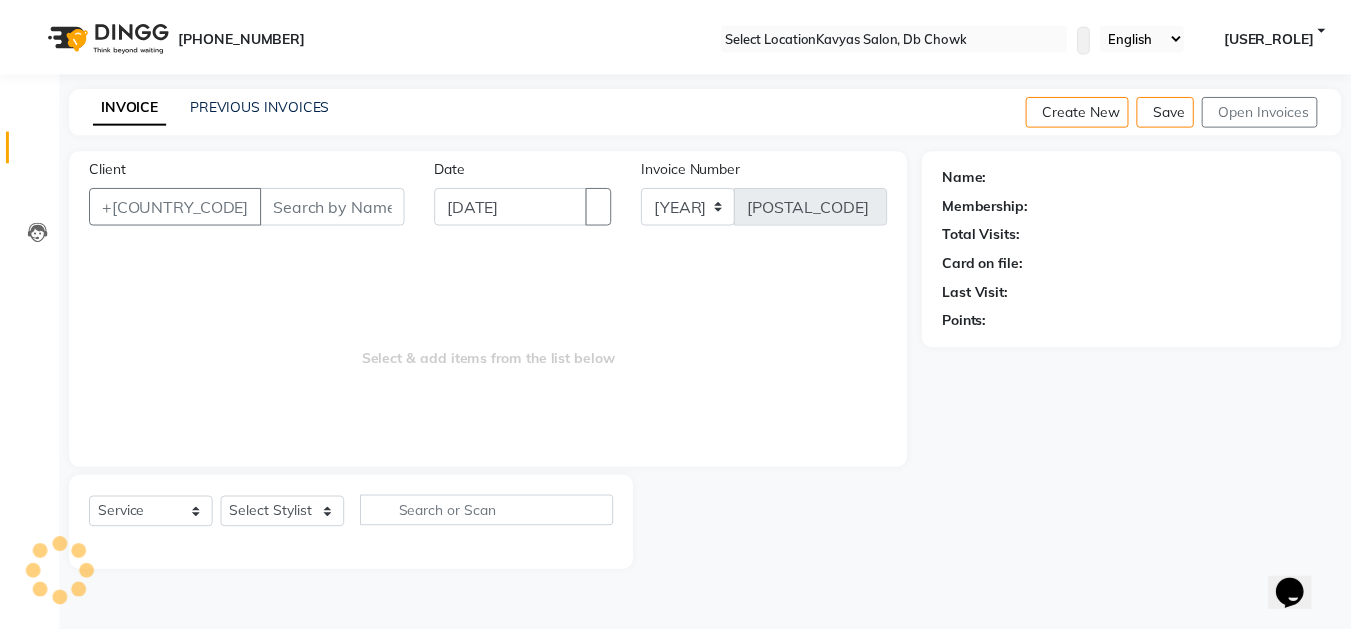 scroll, scrollTop: 0, scrollLeft: 0, axis: both 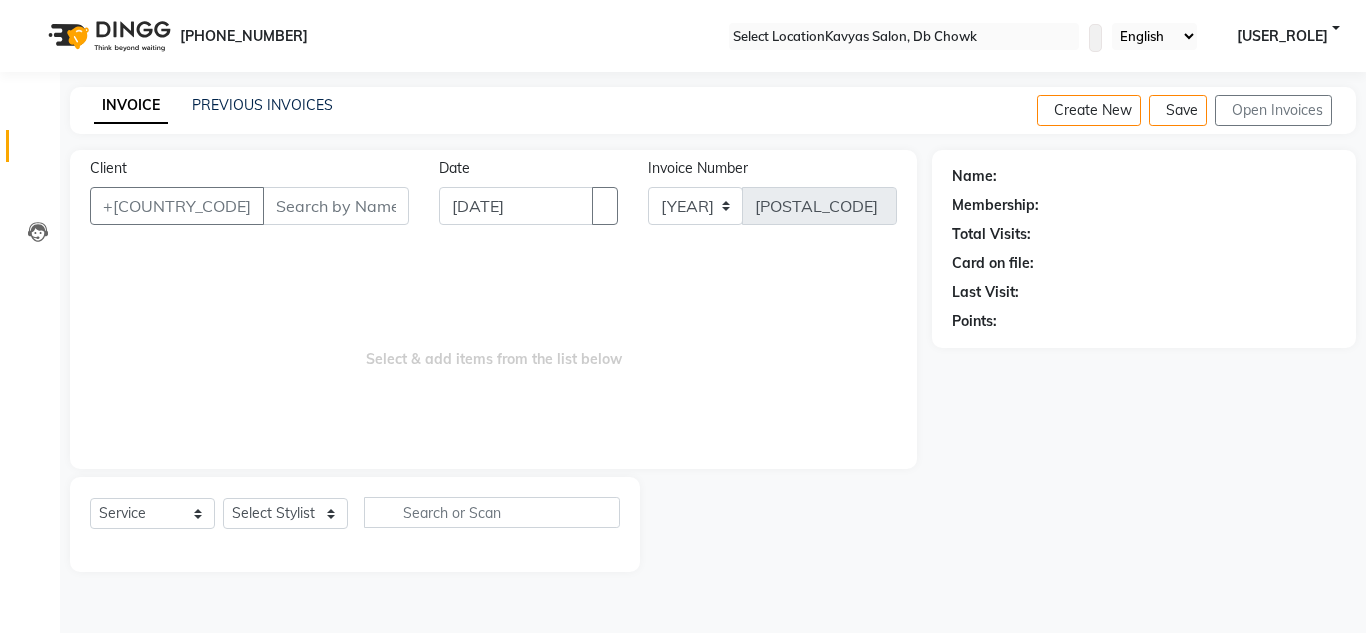 click on "Client" at bounding box center [336, 206] 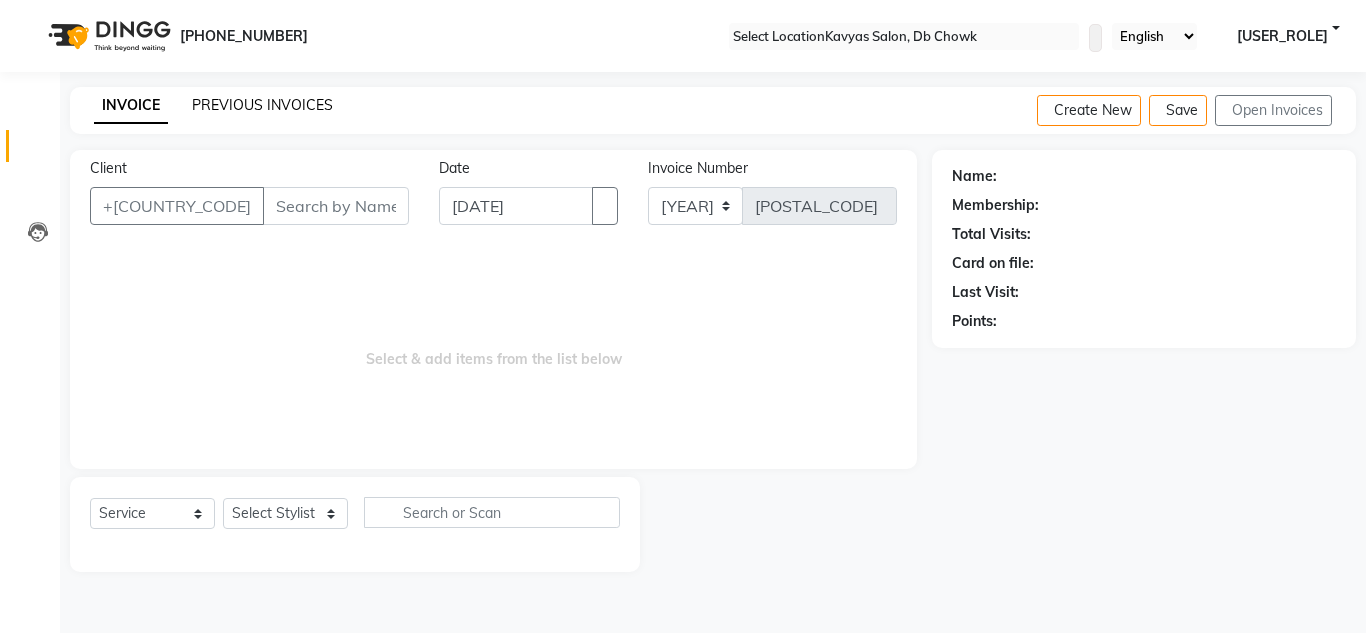 click on "PREVIOUS INVOICES" at bounding box center [262, 105] 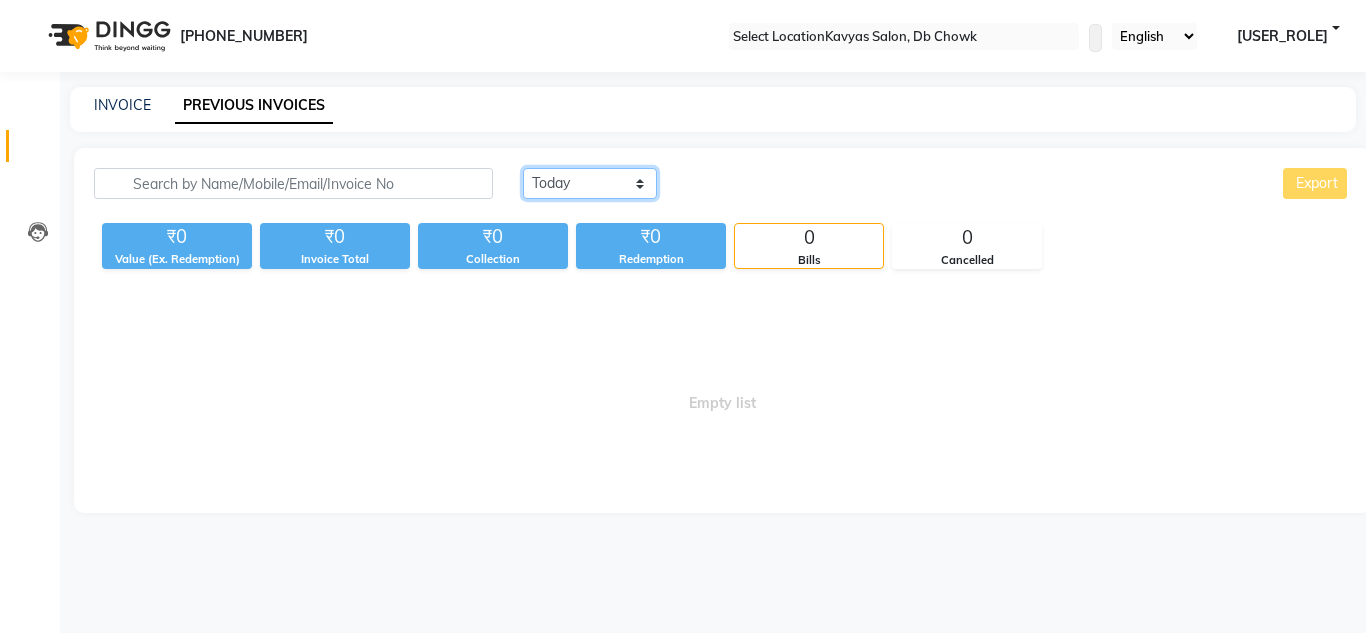 click on "Today Yesterday Custom Range" at bounding box center (590, 183) 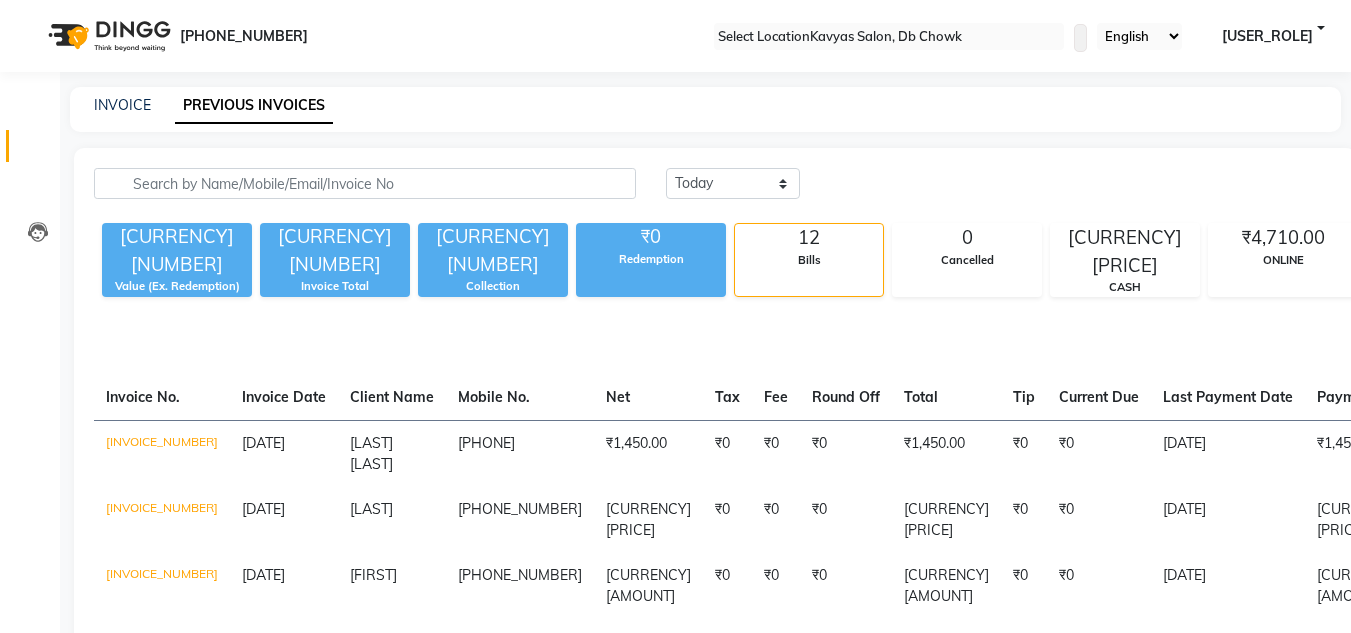 click on "INVOICE PREVIOUS INVOICES" at bounding box center [705, 109] 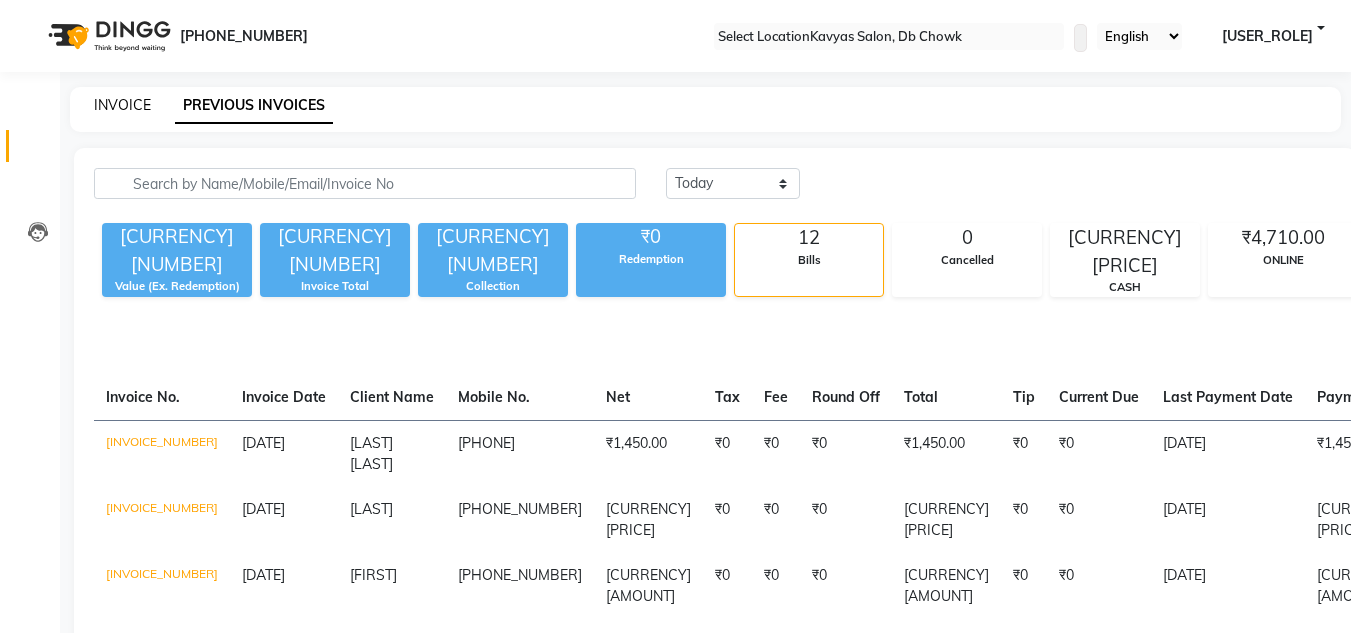 click on "INVOICE" at bounding box center [122, 105] 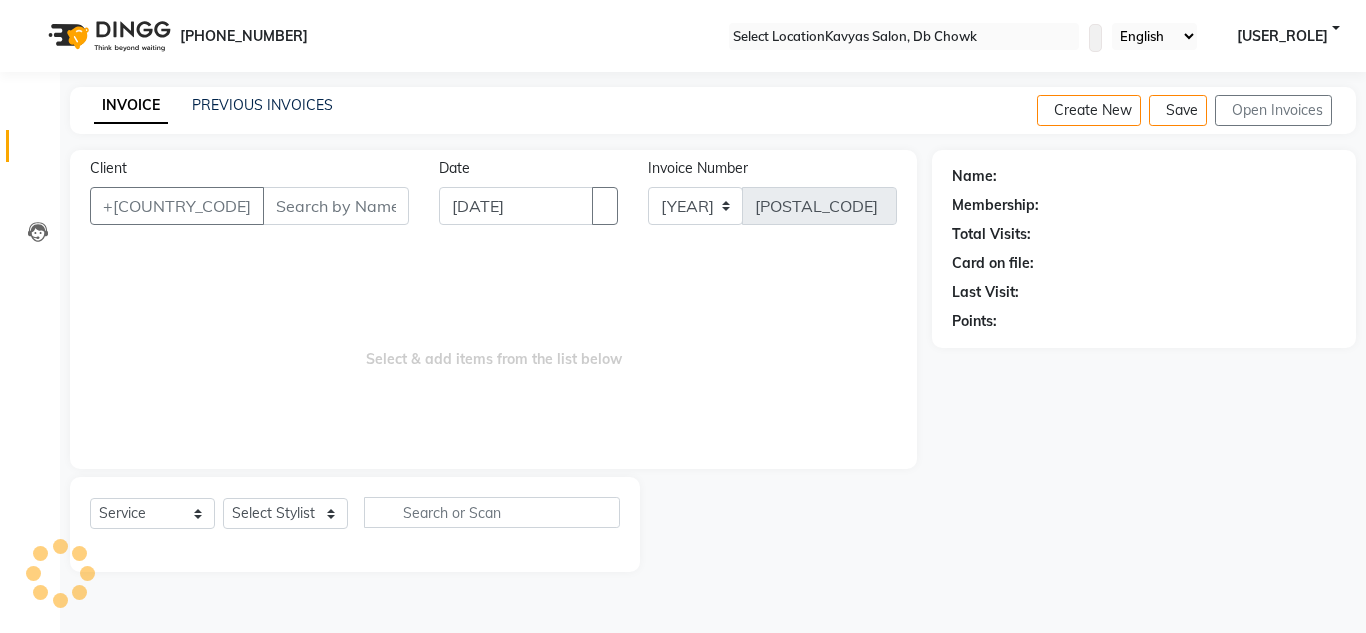 click on "Client" at bounding box center [336, 206] 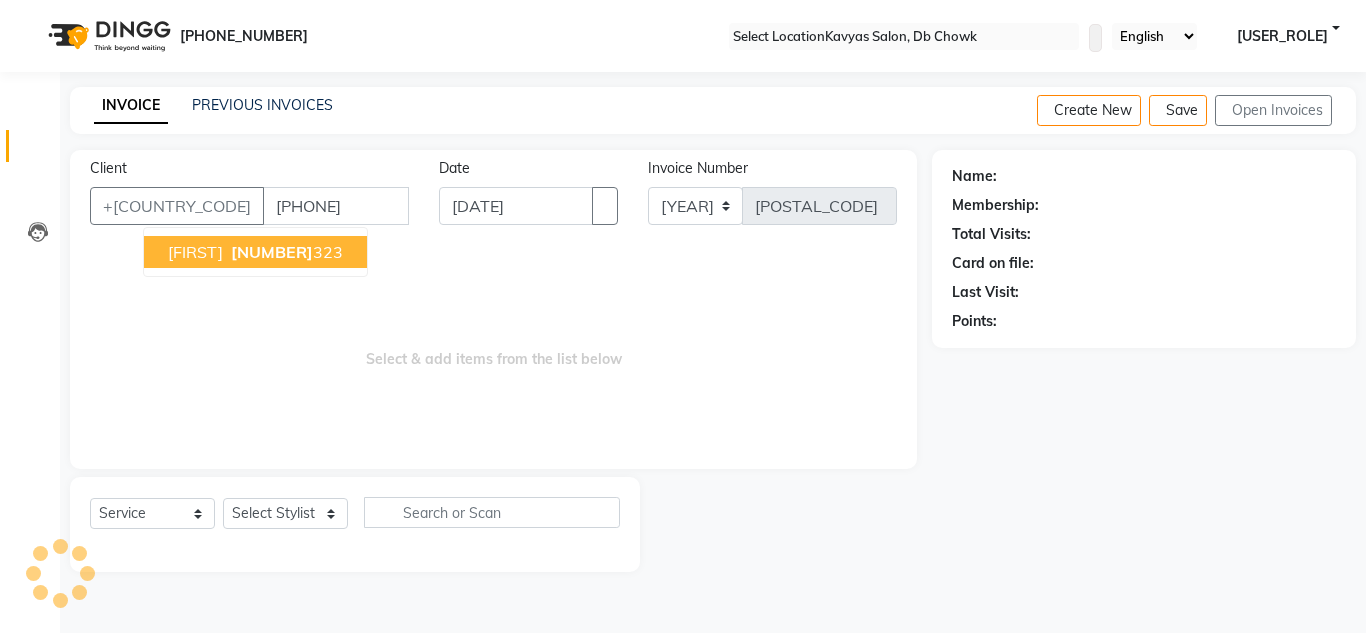 type on "[PHONE]" 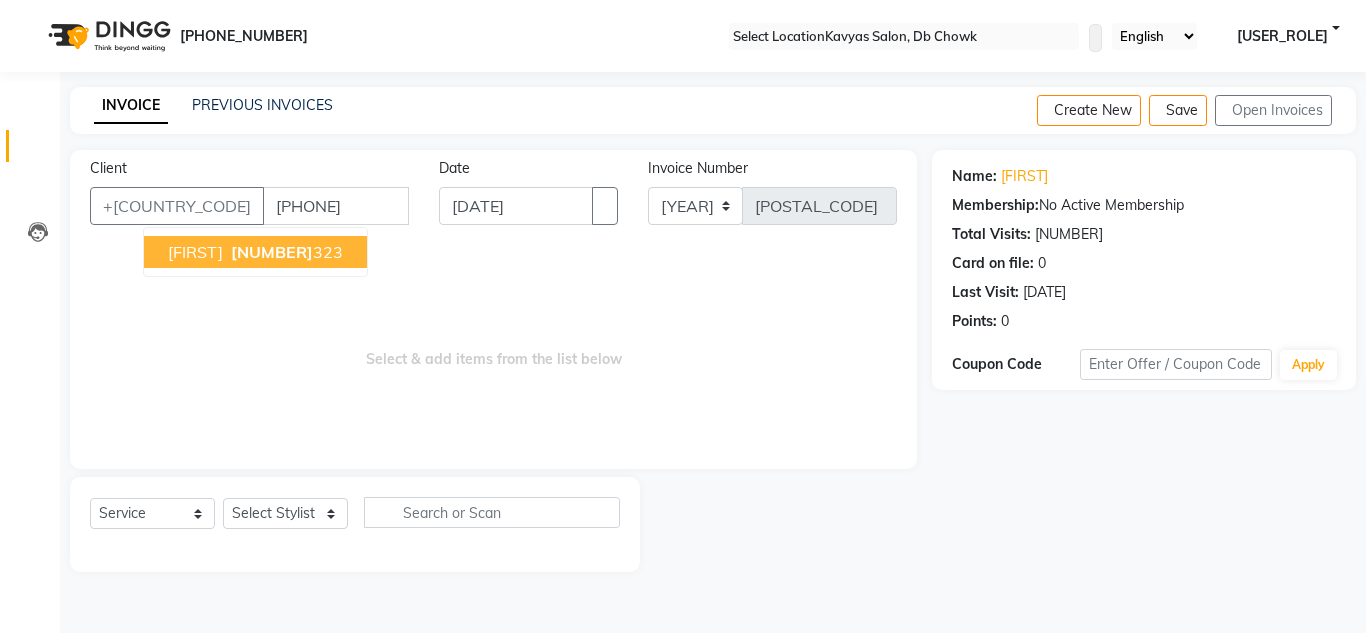 click on "[FIRST]" at bounding box center [195, 252] 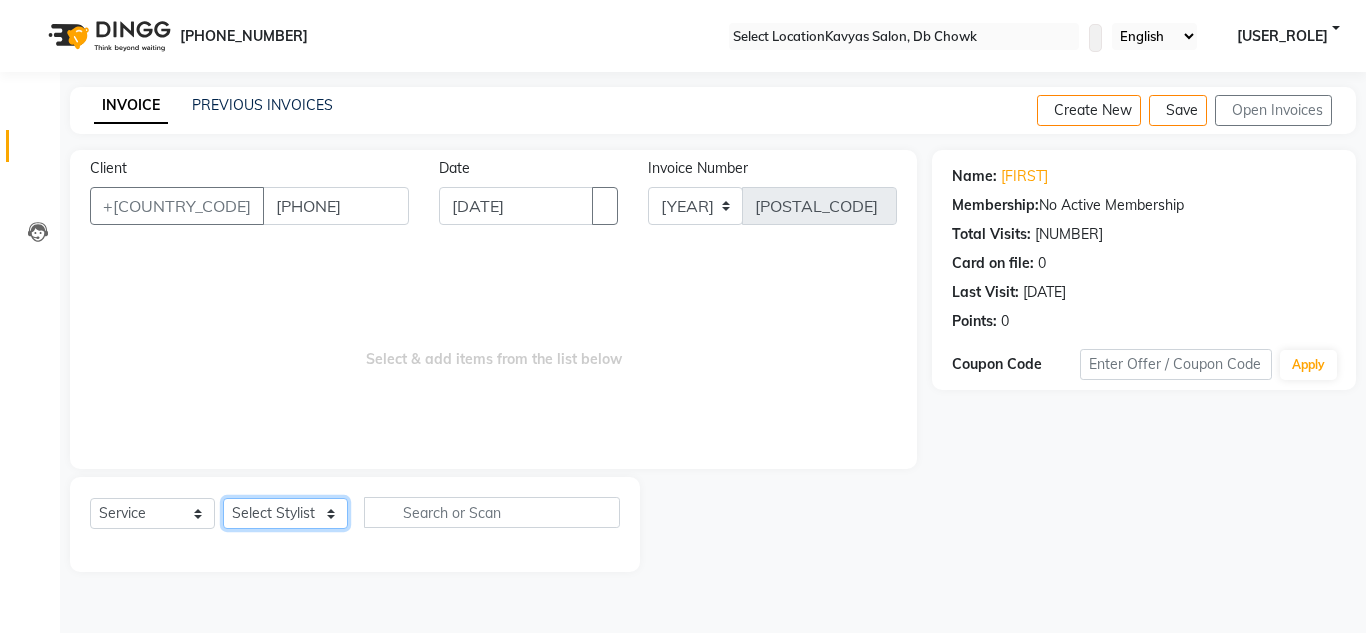 click on "Select Stylist [FIRST] [LAST] [FIRST] [LAST] [FIRST] [LAST] [FIRST] [LAST] [FIRST] [LAST] [FIRST] [LAST] [FIRST] [LAST] [FIRST] [LAST] [FIRST] [LAST] [FIRST] [LAST] [FIRST] [LAST] [FIRST] [LAST] [FIRST] [LAST] [FIRST] [LAST] [FIRST] [LAST] [FIRST] [LAST]" at bounding box center [285, 513] 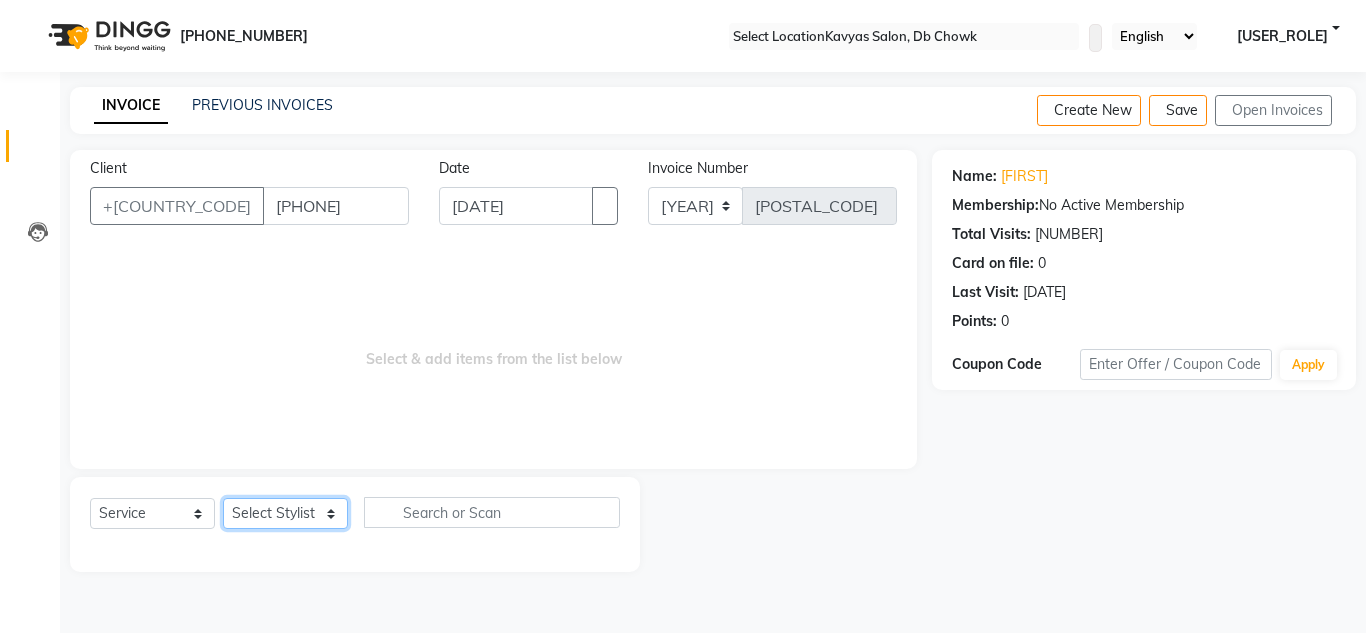 select on "[NUMBER]" 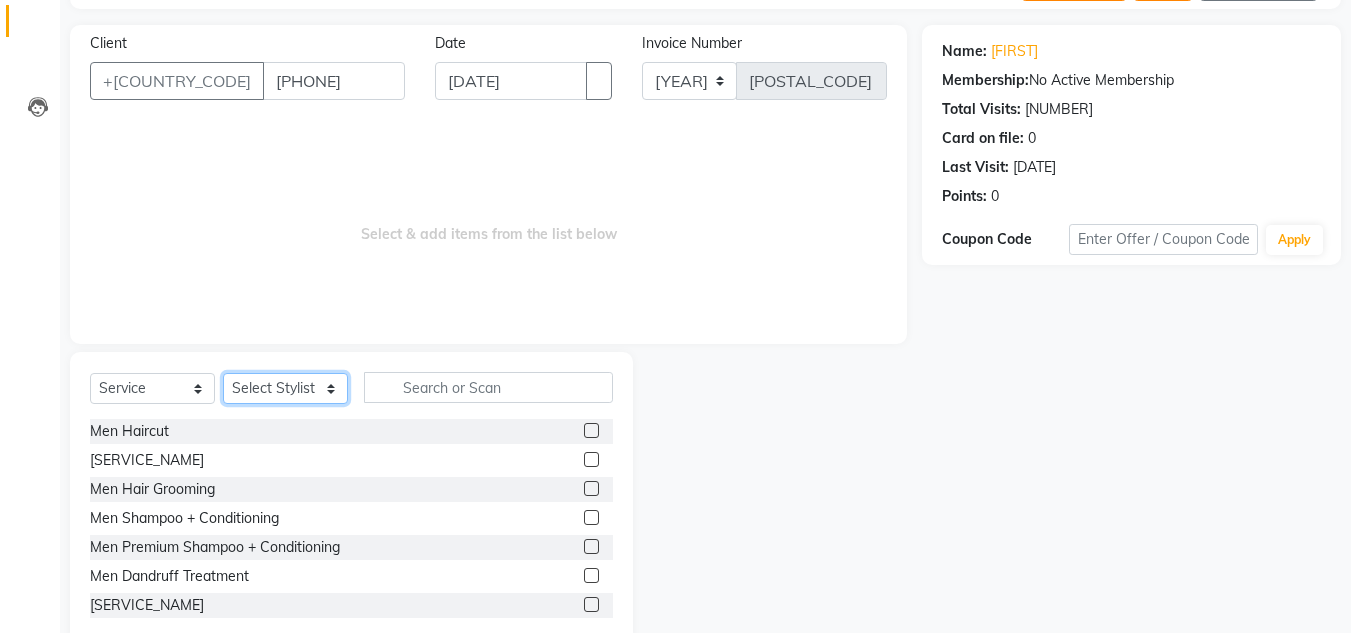 scroll, scrollTop: 168, scrollLeft: 0, axis: vertical 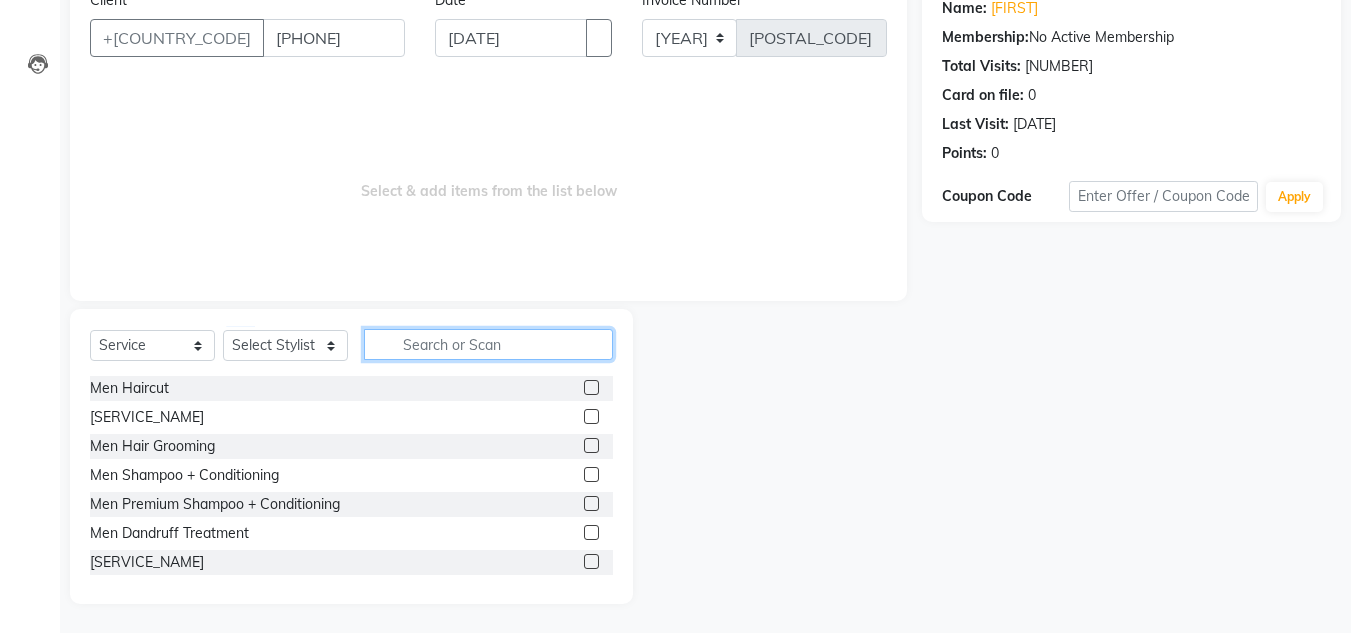 click at bounding box center [488, 344] 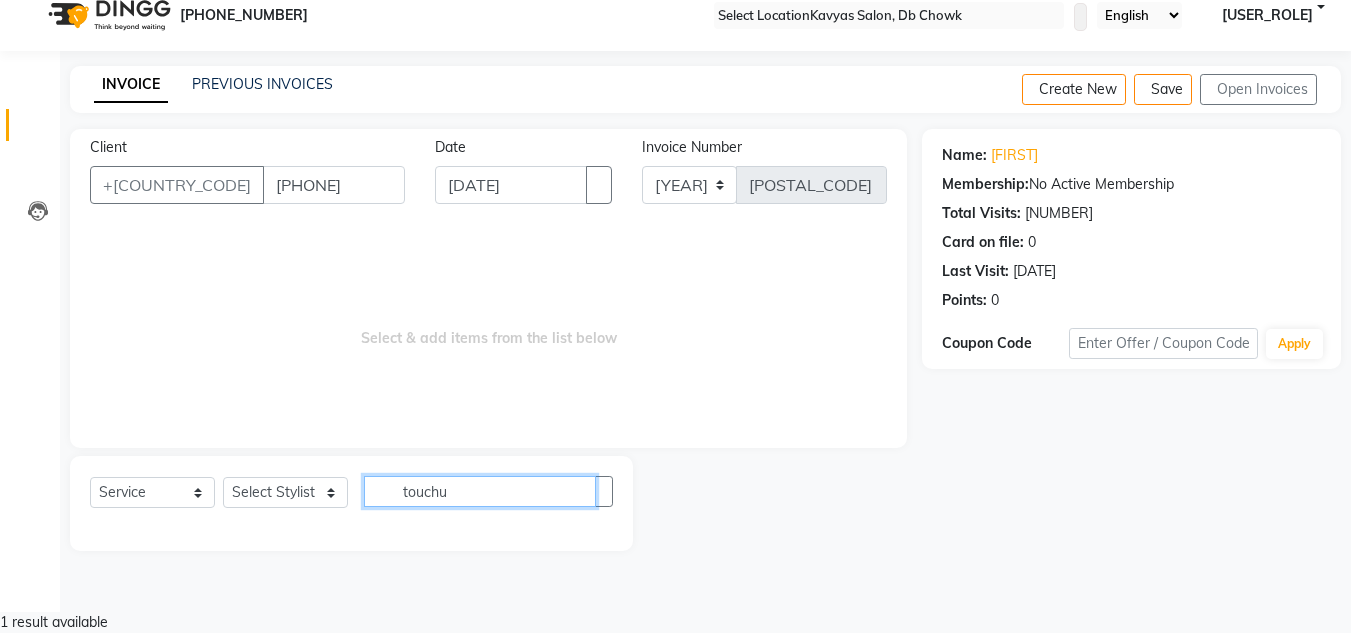 scroll, scrollTop: 0, scrollLeft: 0, axis: both 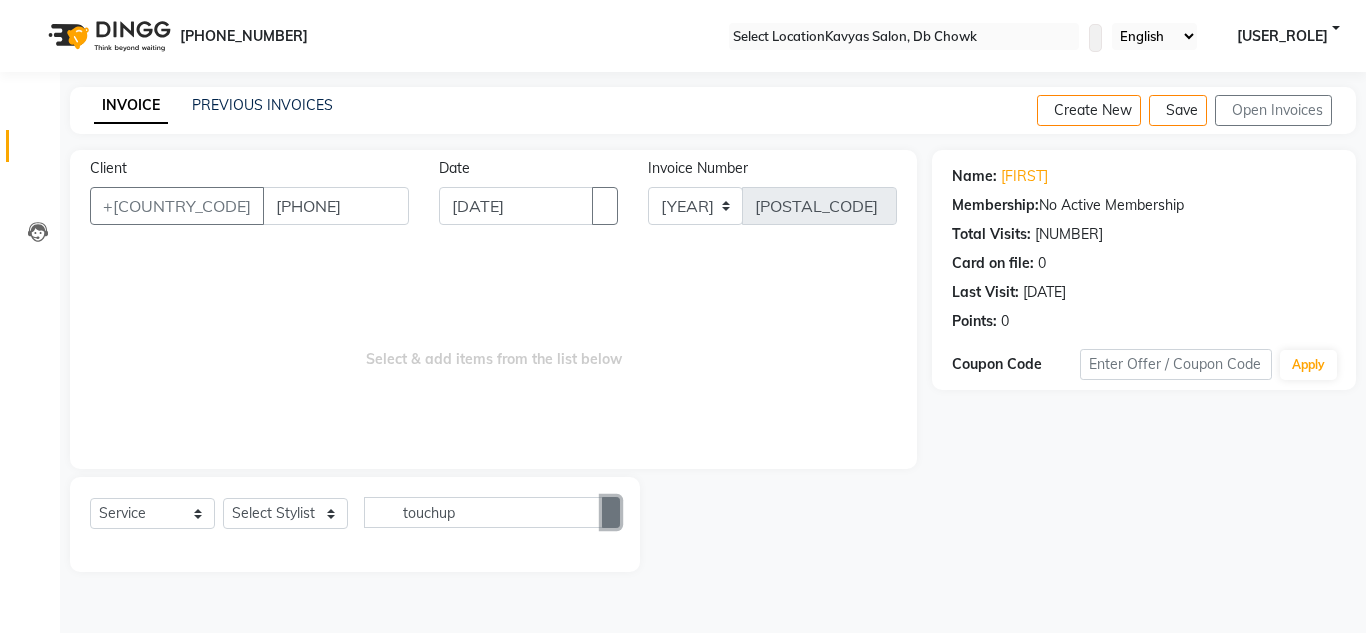 click at bounding box center (611, 513) 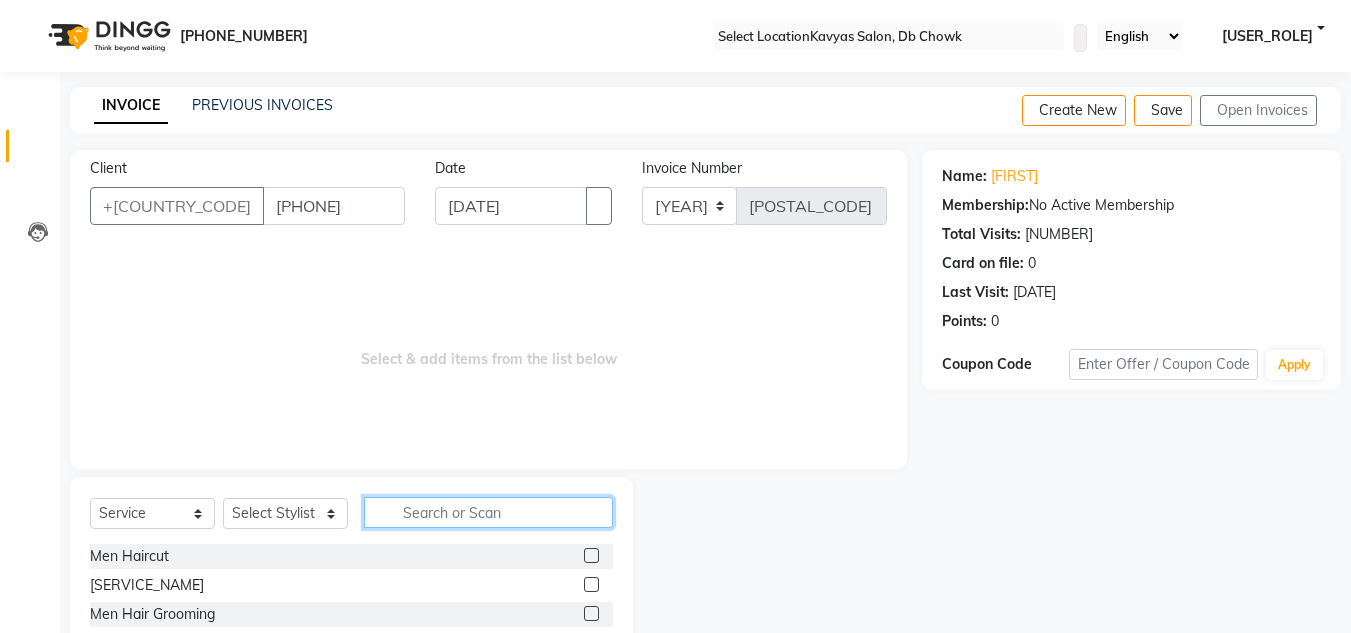 click at bounding box center (488, 512) 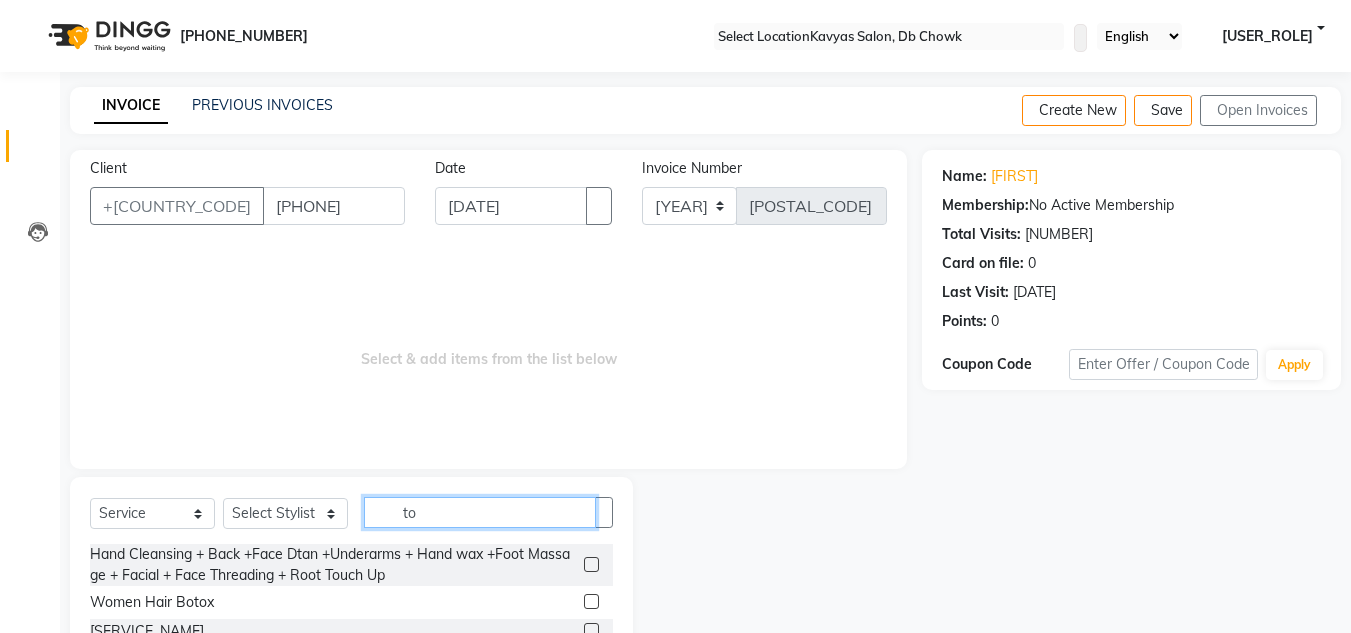 scroll, scrollTop: 168, scrollLeft: 0, axis: vertical 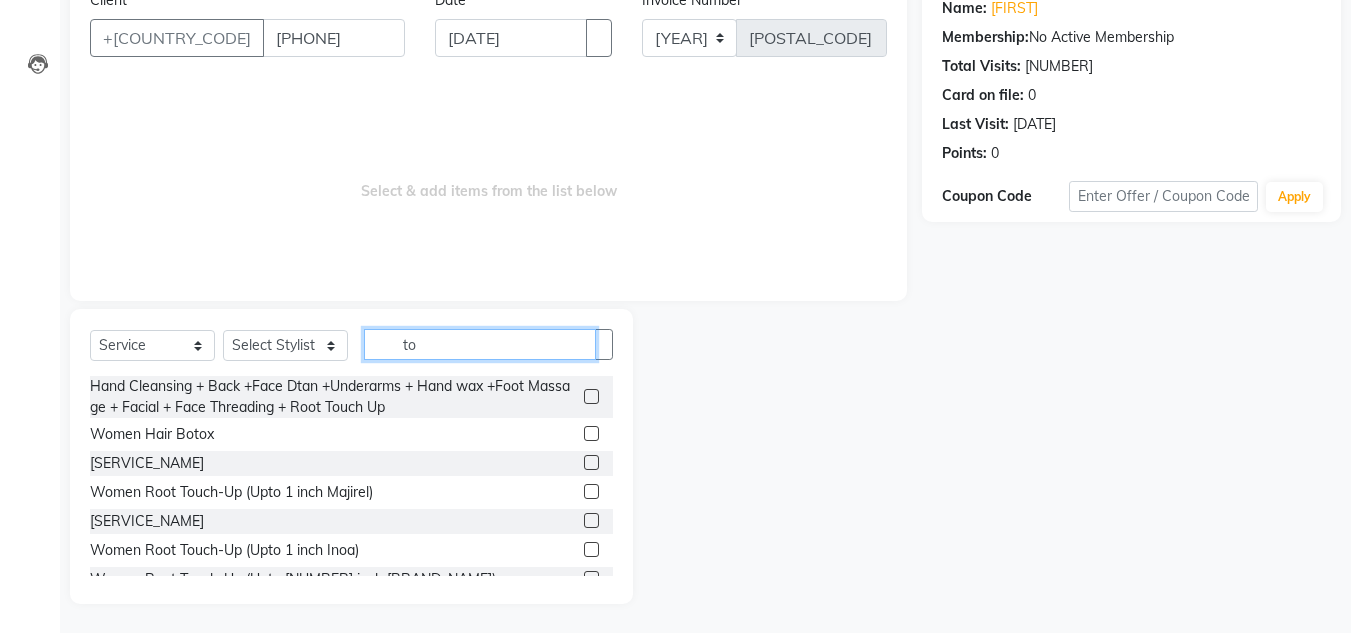 type on "to" 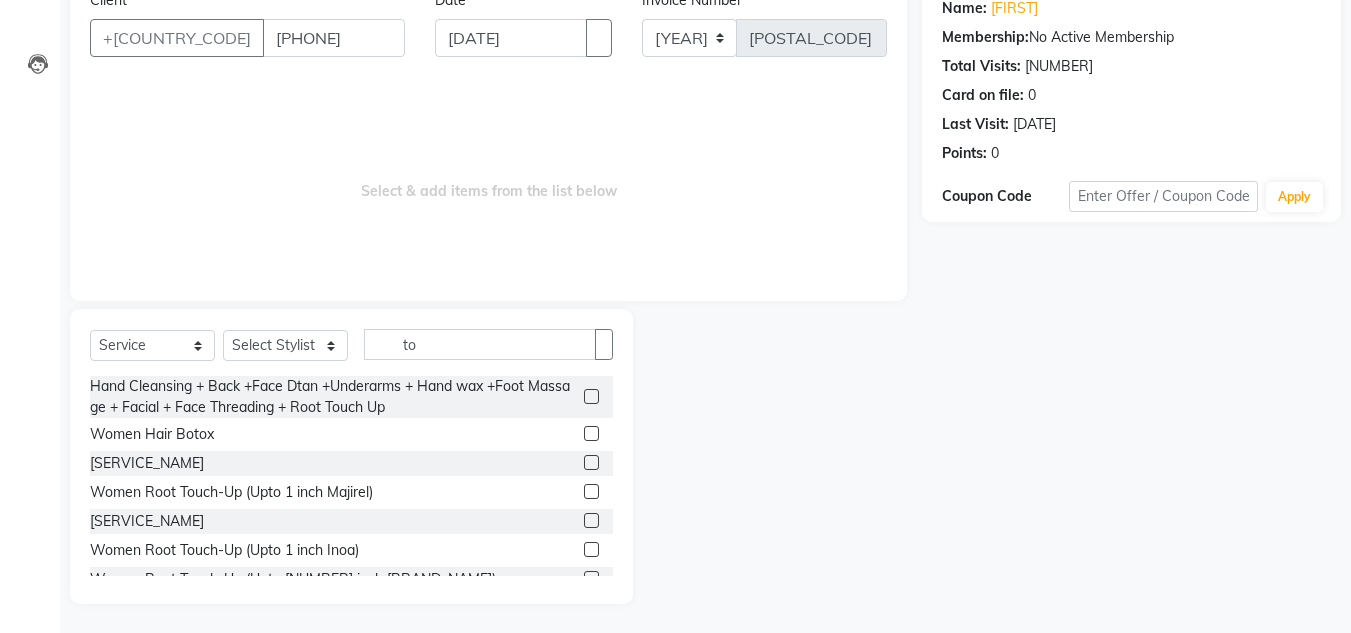 click at bounding box center [591, 520] 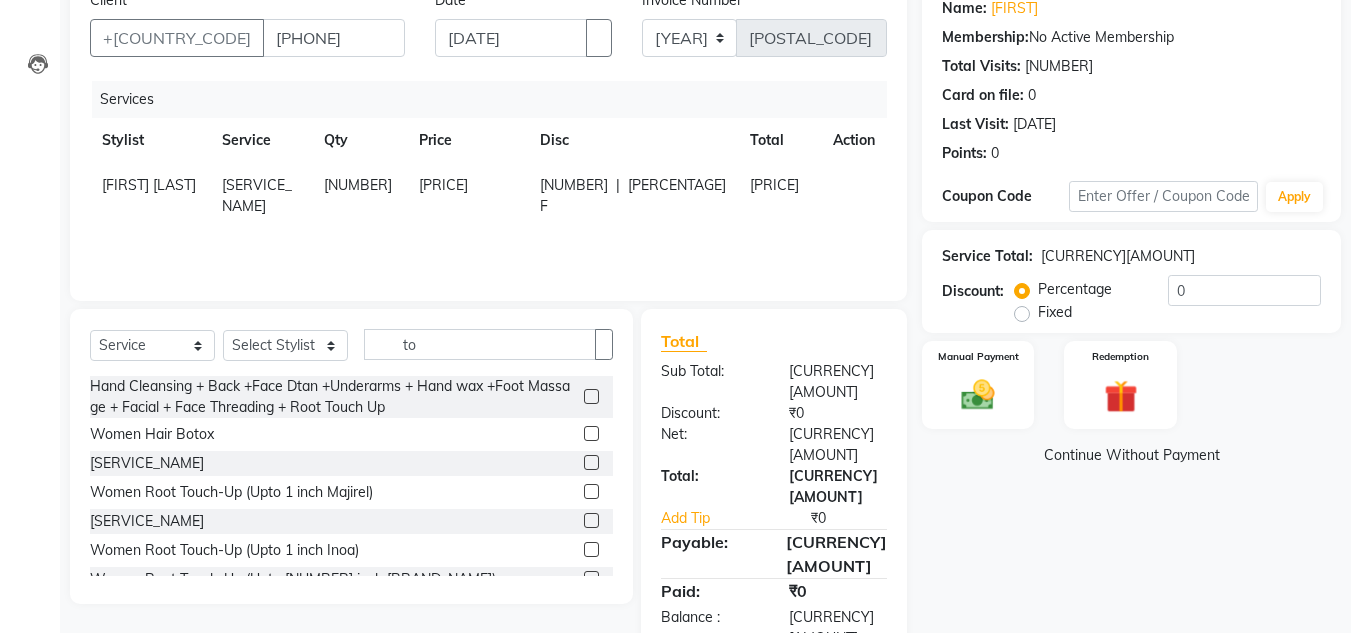 click at bounding box center (841, 175) 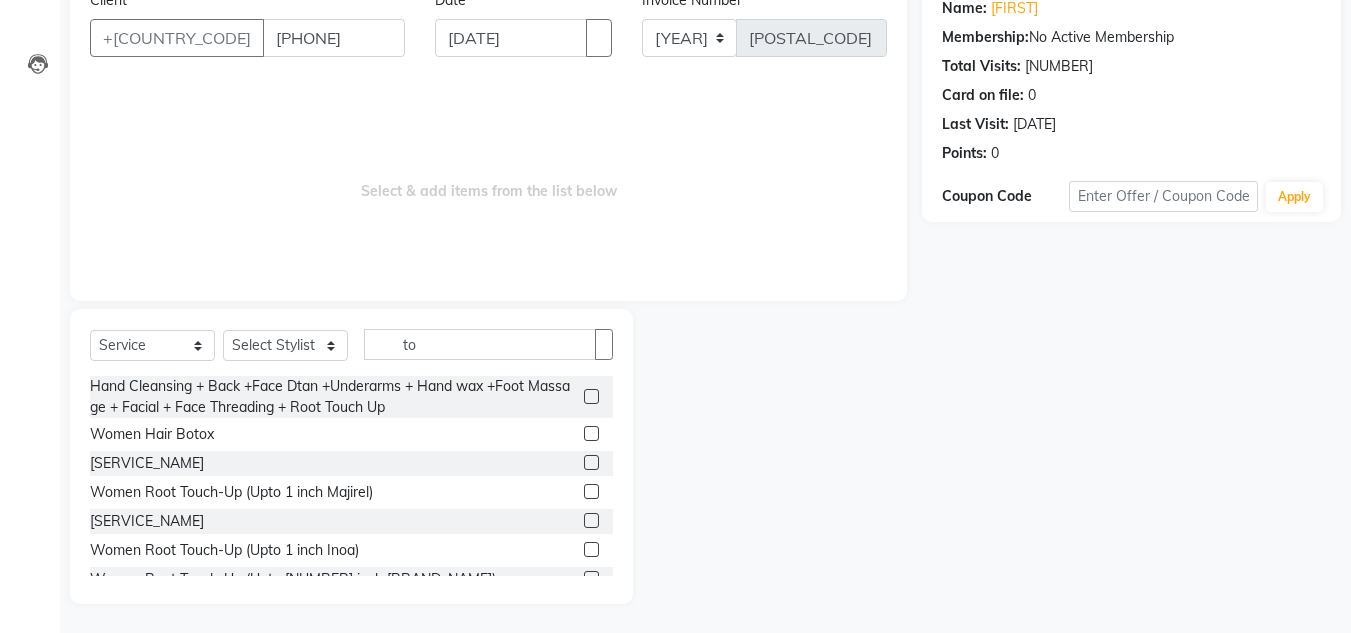click at bounding box center [591, 491] 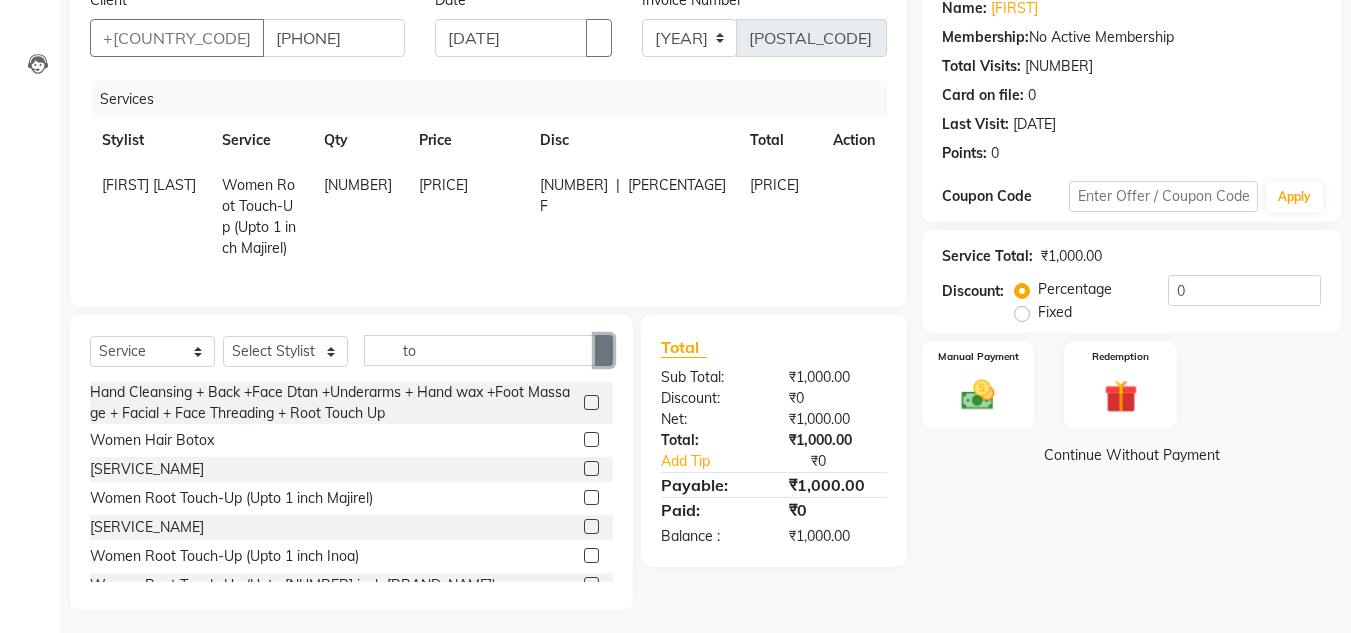 drag, startPoint x: 599, startPoint y: 344, endPoint x: 481, endPoint y: 344, distance: 118 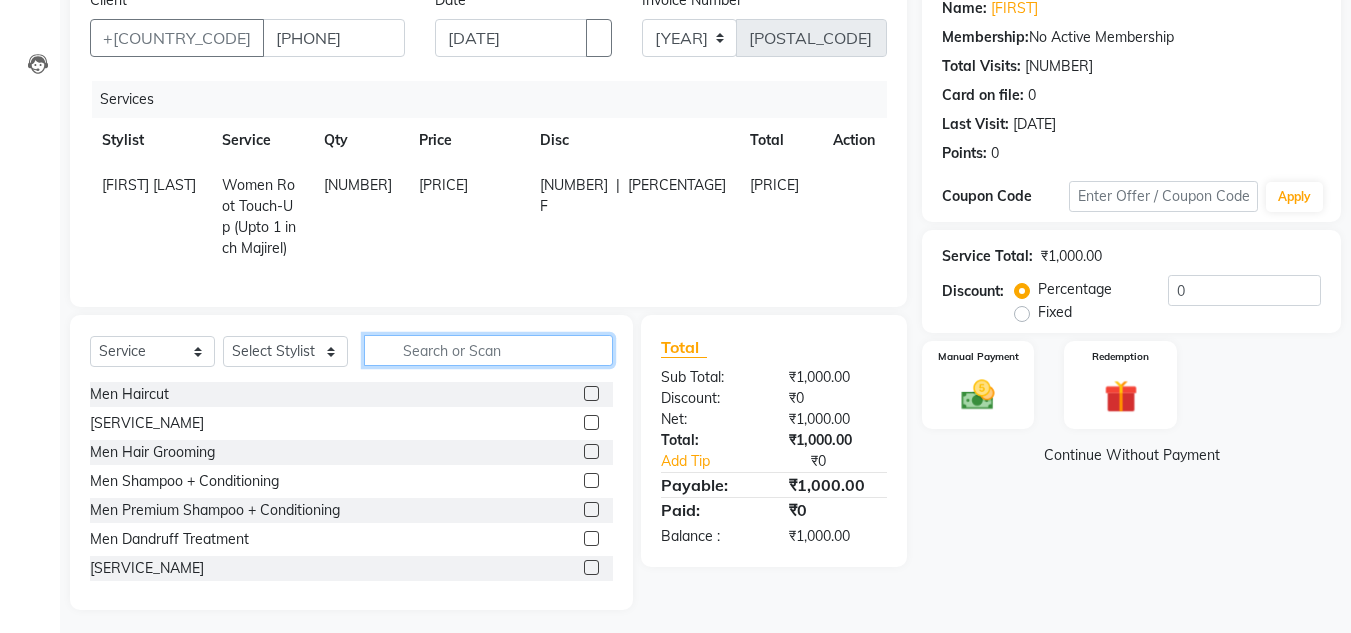 click at bounding box center [488, 350] 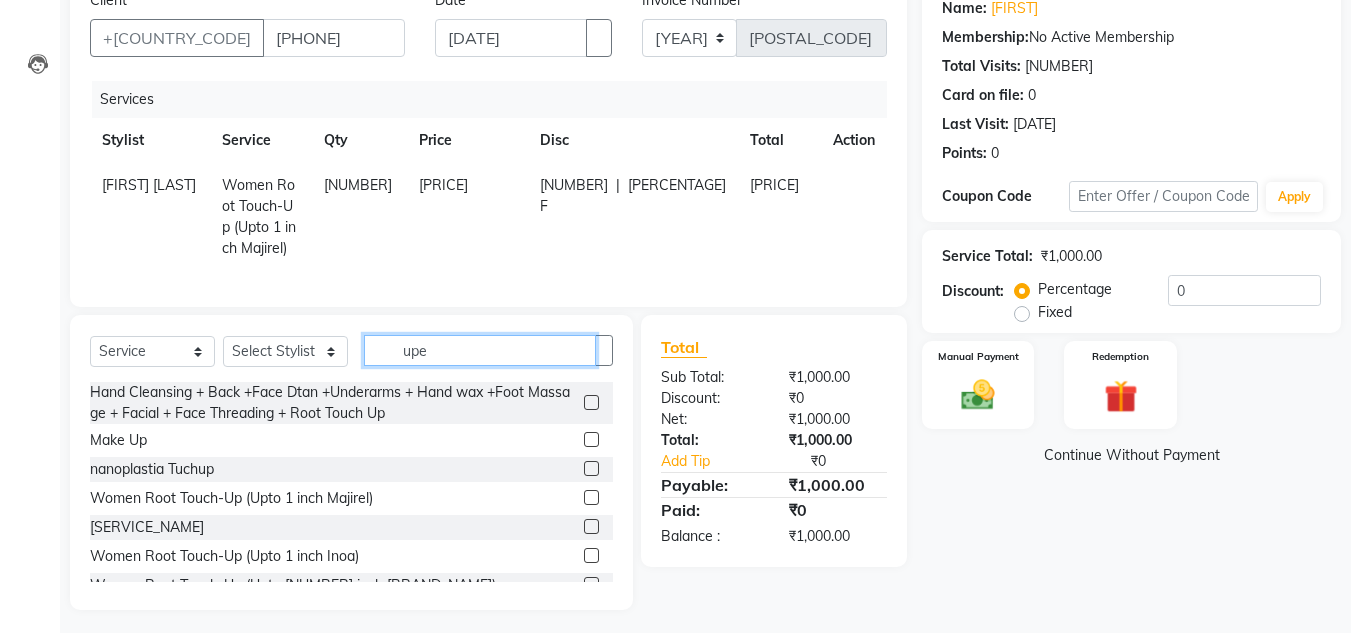 scroll, scrollTop: 125, scrollLeft: 0, axis: vertical 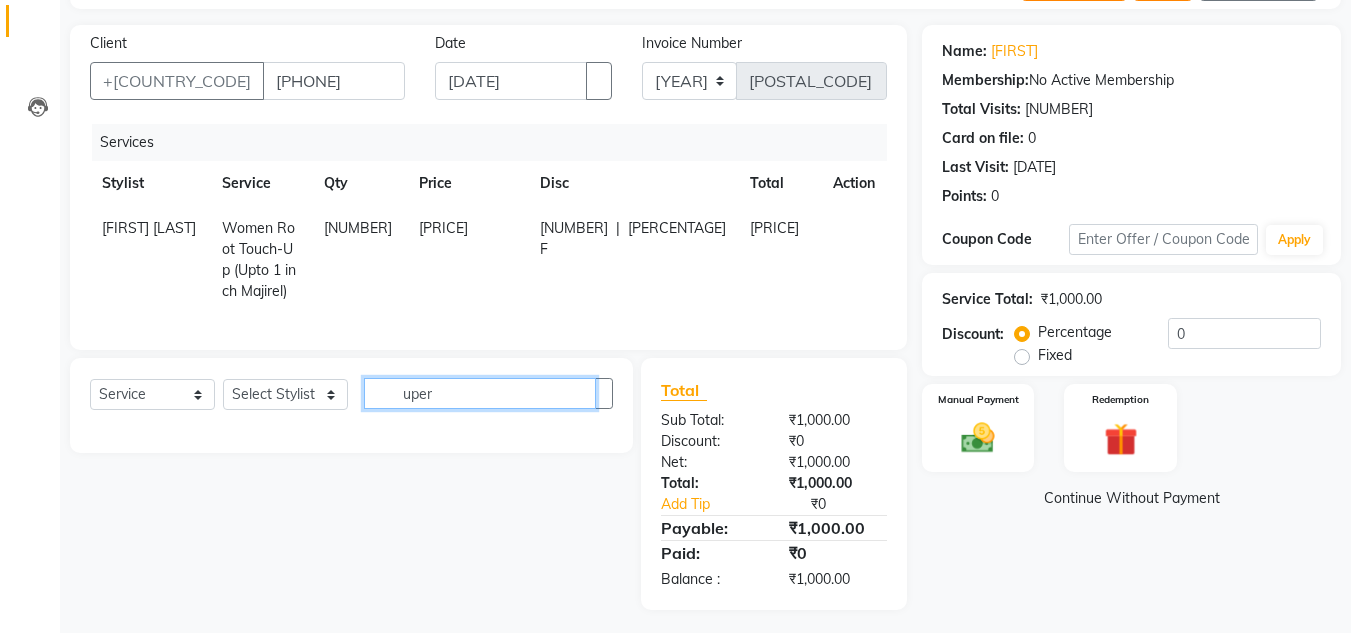 type on "uperl" 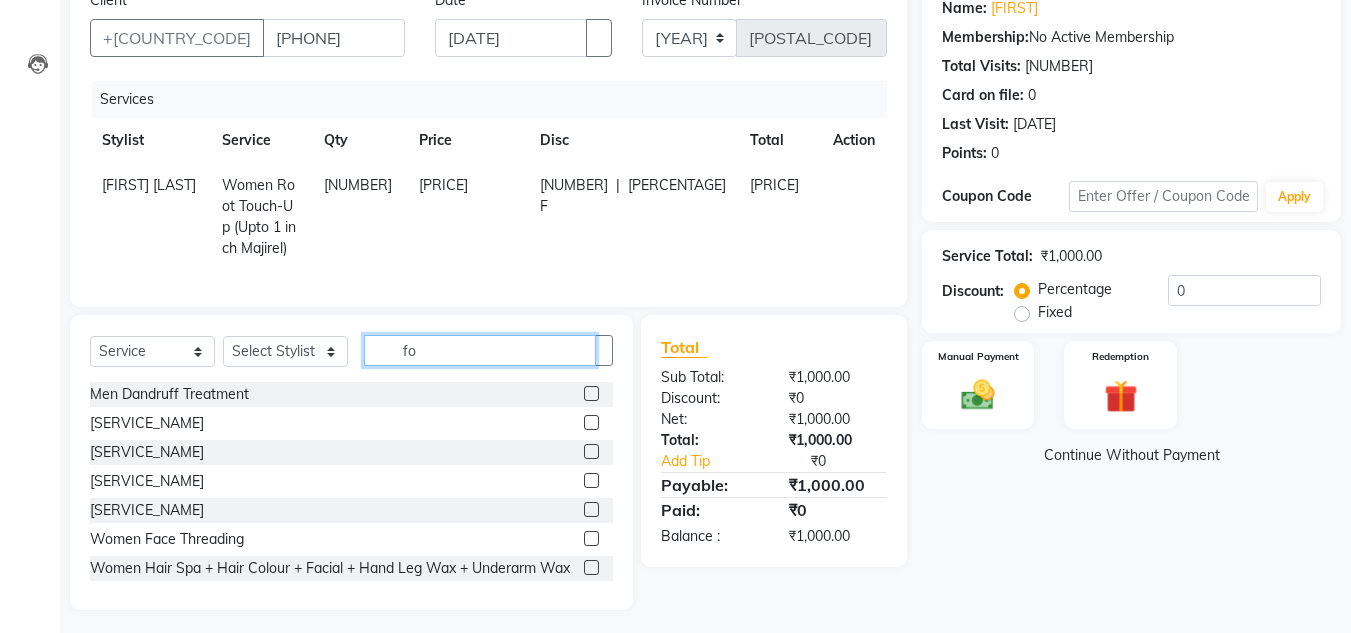 scroll, scrollTop: 125, scrollLeft: 0, axis: vertical 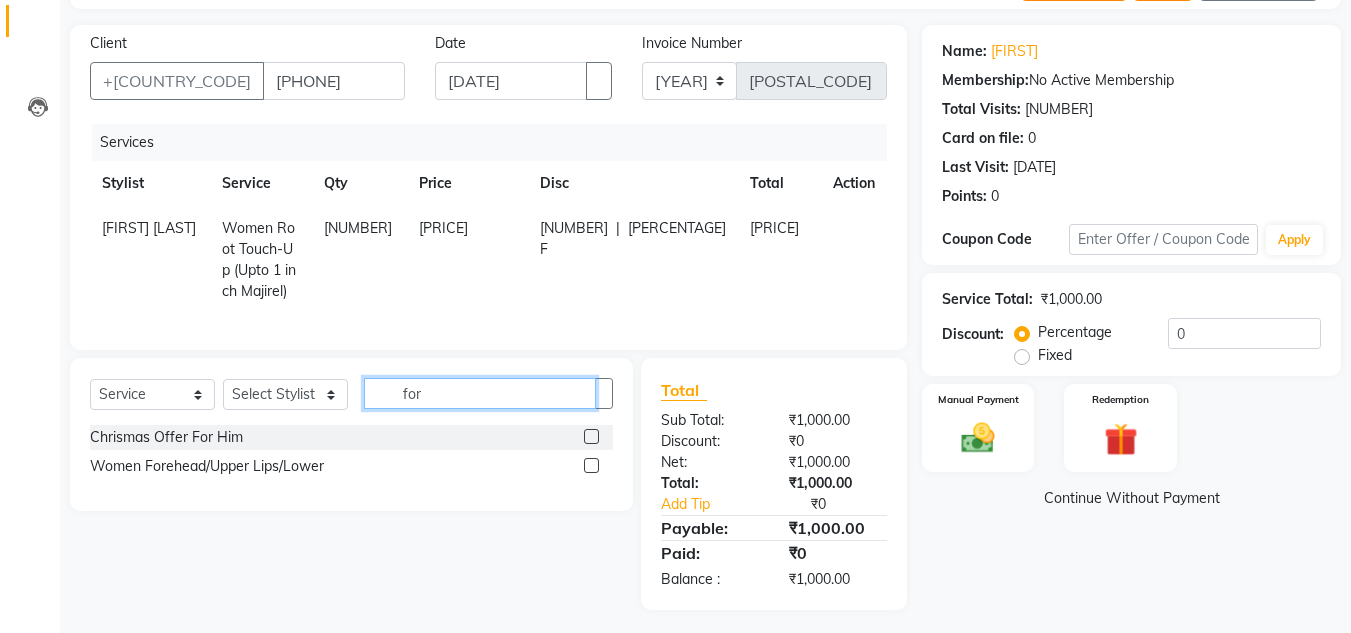 type on "for" 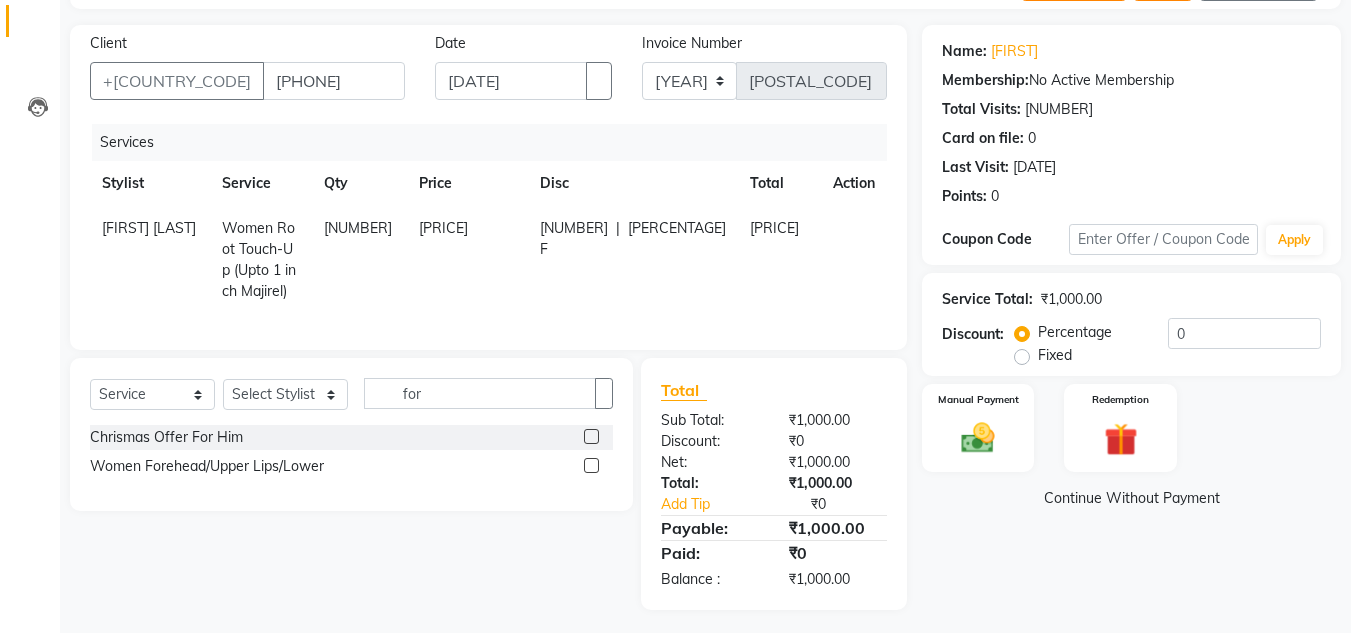 click at bounding box center (591, 465) 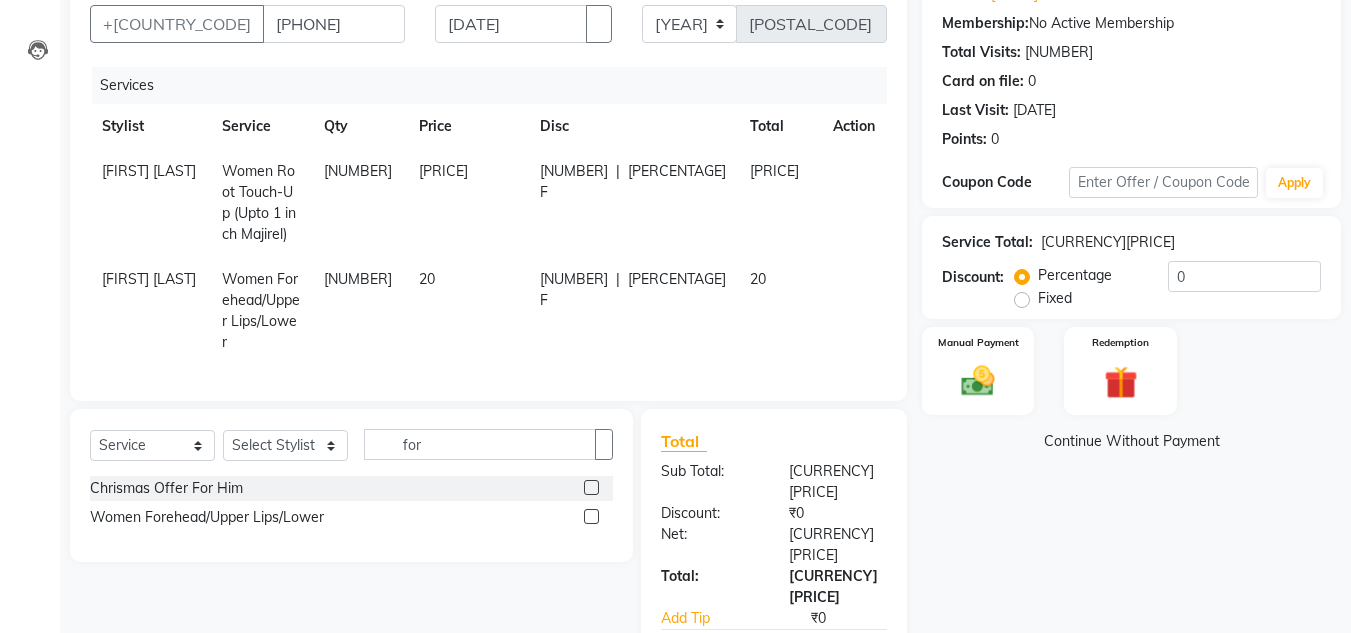scroll, scrollTop: 212, scrollLeft: 0, axis: vertical 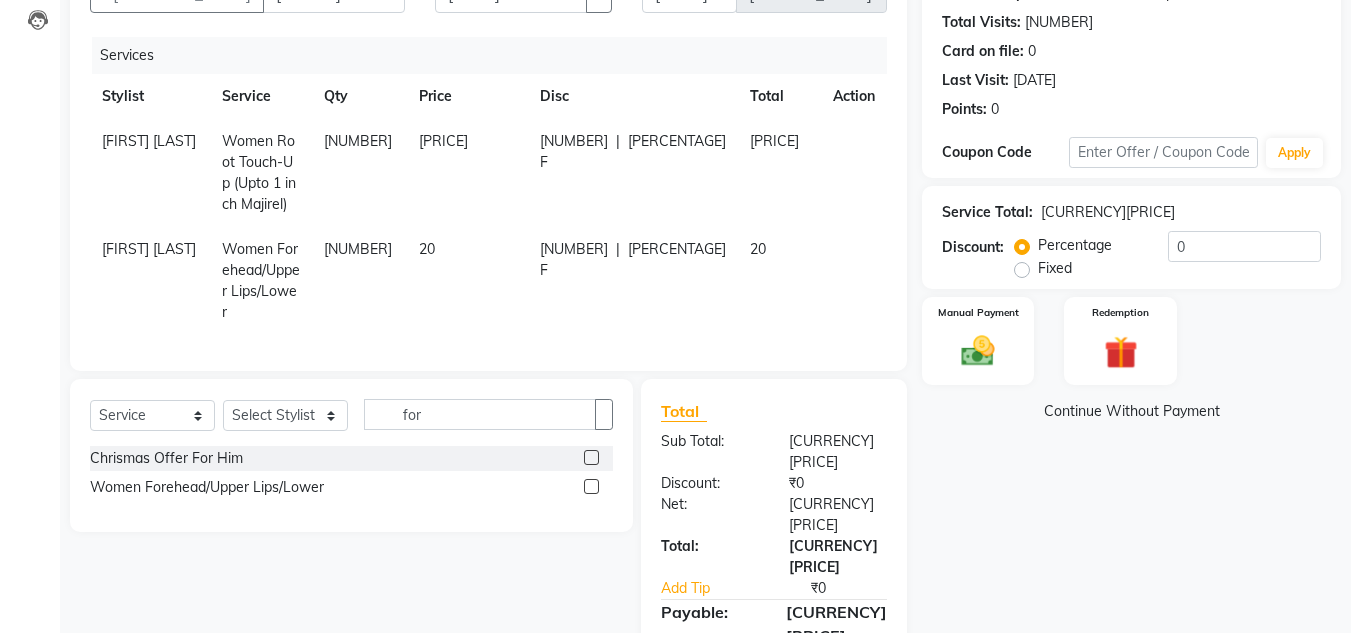 click on "20" at bounding box center [149, 141] 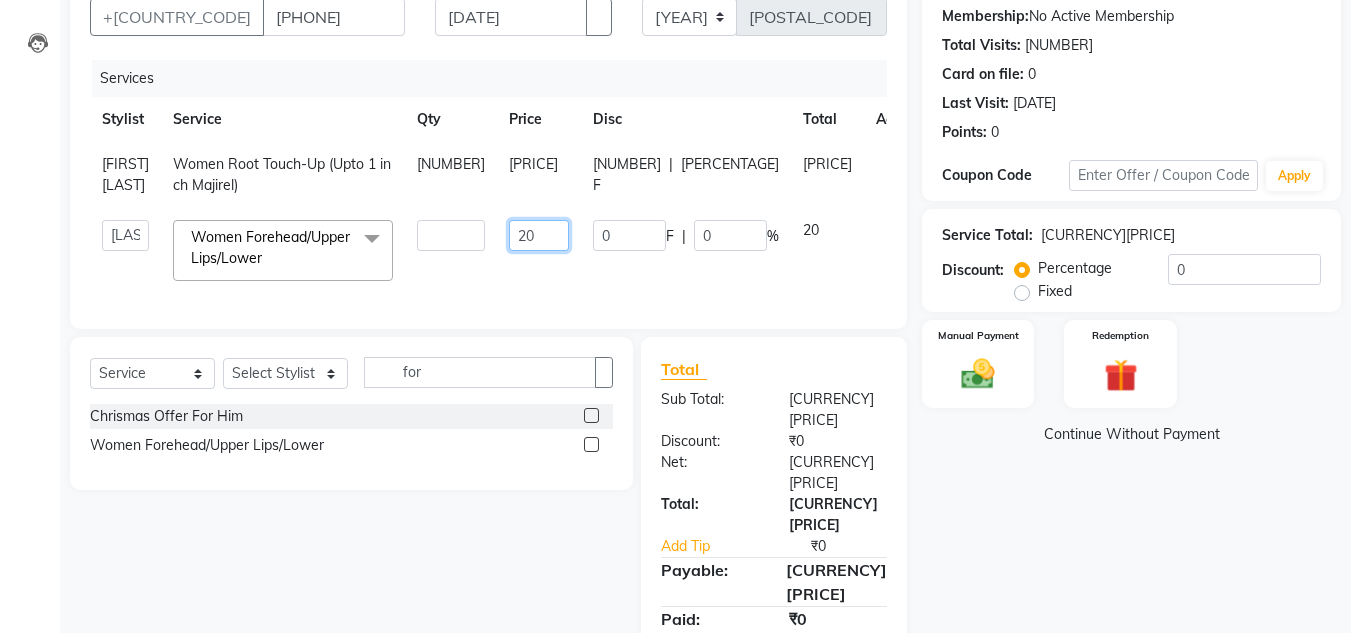click on "20" at bounding box center (451, 235) 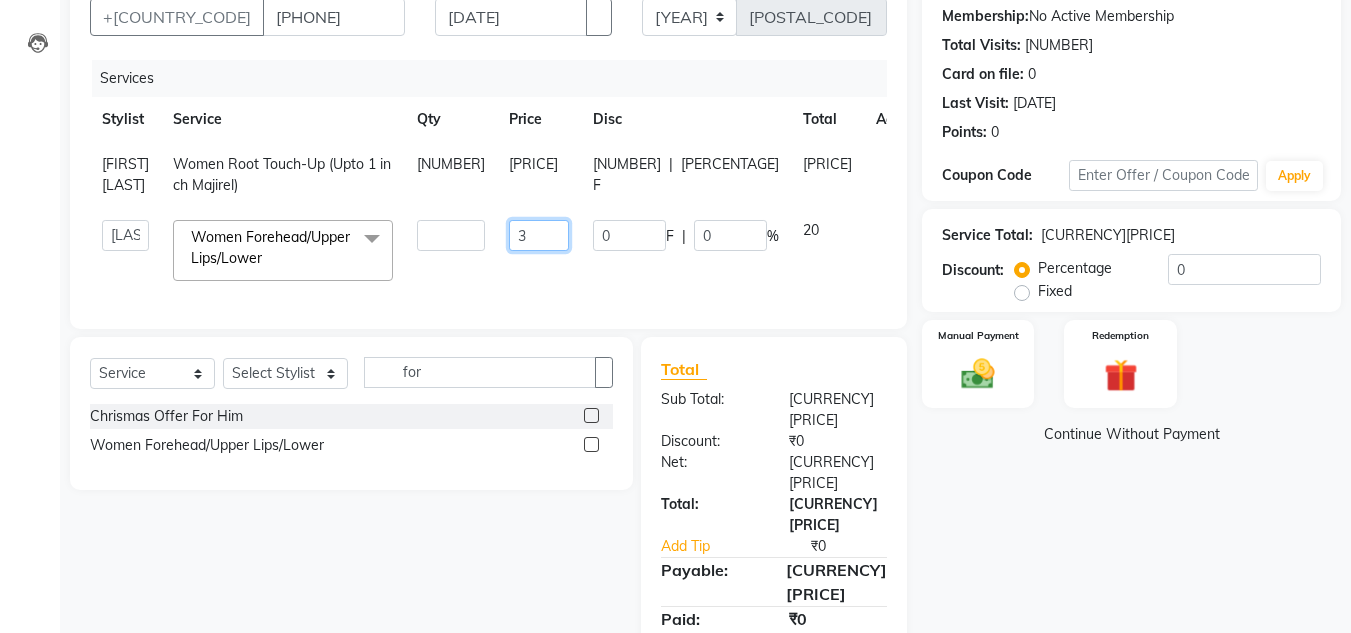 type on "30" 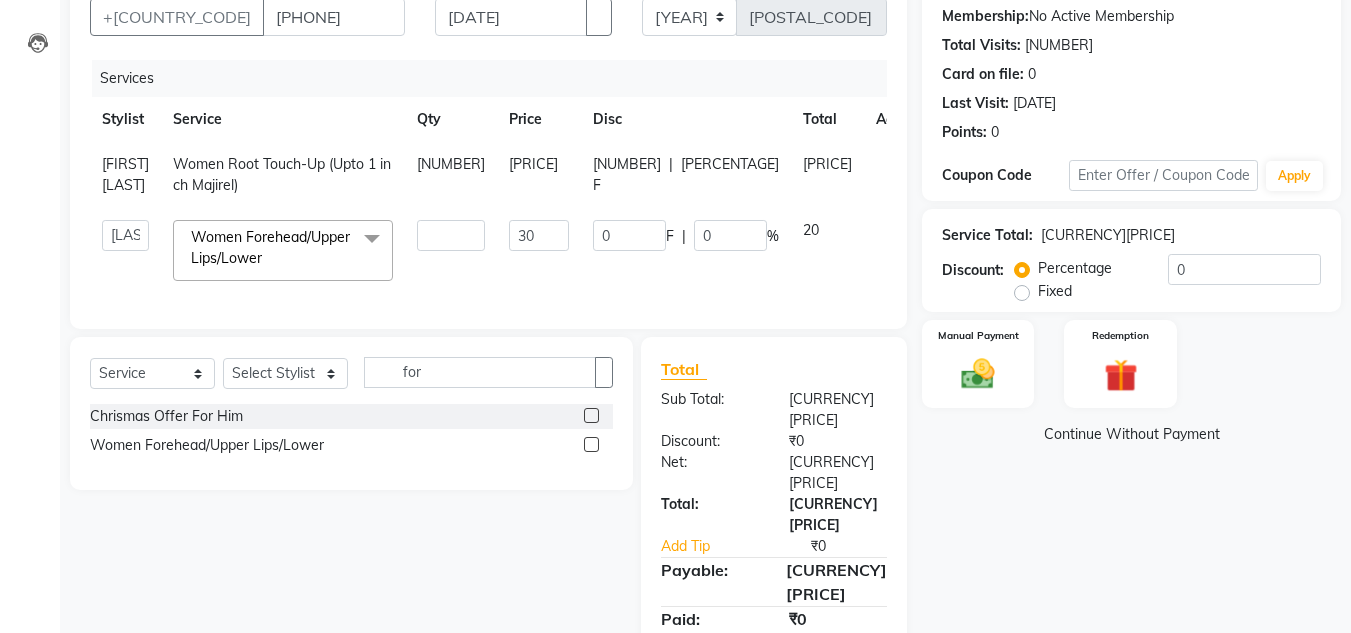 click on "Services Stylist Service Qty Price Disc Total Action [FIRST] [LAST] Women Root Touch-Up (Upto [NUMBER] inch [BRAND_NAME]) [NUMBER] [PRICE] [NUMBER] [CURRENCY][PRICE]  [FIRST]   [FIRST] [LAST]   [FIRST] [LAST]   [FIRST] [LAST]   [FIRST] [LAST]   [FIRST] [LAST]   [FIRST] [LAST]   [FIRST] [LAST]   [FIRST] [LAST]   [FIRST] [LAST]   [FIRST] [LAST]   [FIRST] [LAST]   [FIRST] [LAST]   [FIRST] [LAST]  Women Forehead/Upper Lips/Lower  x Men Haircut Men Beard Shave / Trim Men Hair Grooming Men Shampoo + Conditioning Men Premium Shampoo + Conditioning Men Dandruff Treatment Men Full Body Massage Men Nanoplastia Men Hair Wash Men Hair Wash + Hair Cut + Beard Men Beard Color Full Women Dandruff Treatment Women Gel Extention Removal Men Hand Wax Full Women Face Threading Men Hair cut + Hair colour Women Hair Spa + Hair Colour + Facial + Hand Leg Wax + Underarm Wax Christmas Offer (Hair Cut + Beard + Hair Colour/ Spa) Nail Gel  Work Hand Cleansing + Back +Face Dtan +Underarms + Hand wax +Foot Massage + Facial + Face Threading + Root Touch Up Women Hair Spa Make Up" at bounding box center [488, 184] 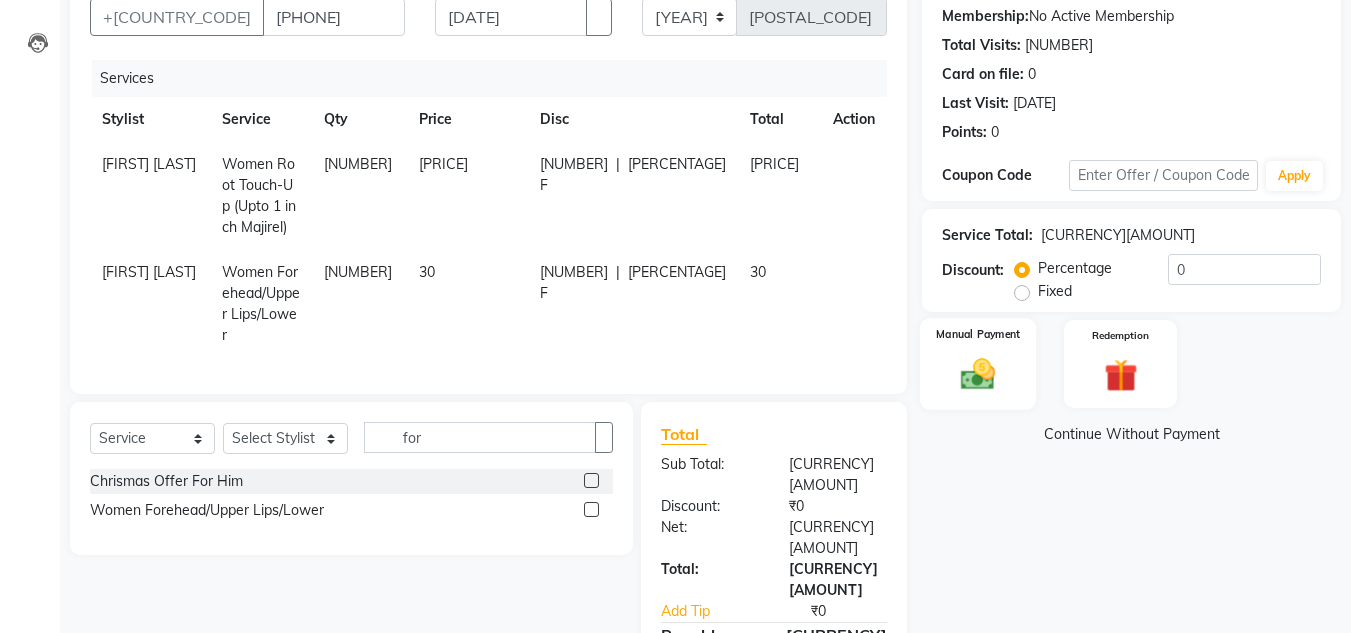 click on "Manual Payment" at bounding box center (978, 364) 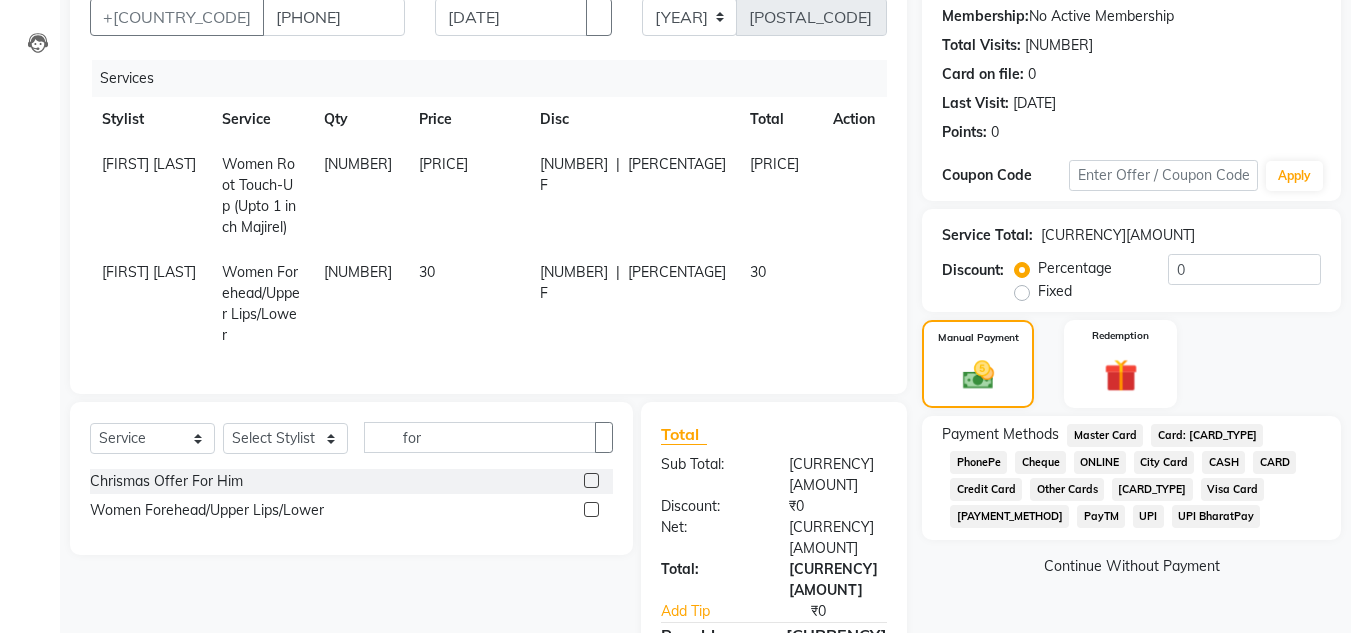 click on "ONLINE" at bounding box center [1105, 435] 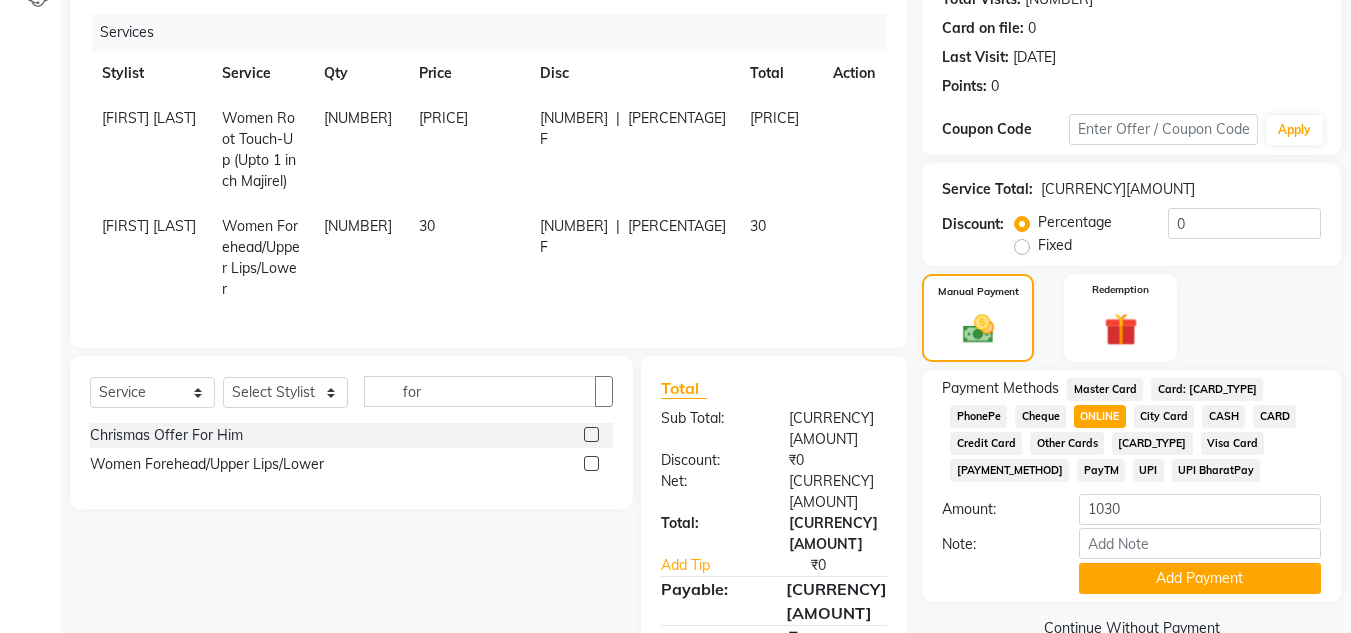 scroll, scrollTop: 280, scrollLeft: 0, axis: vertical 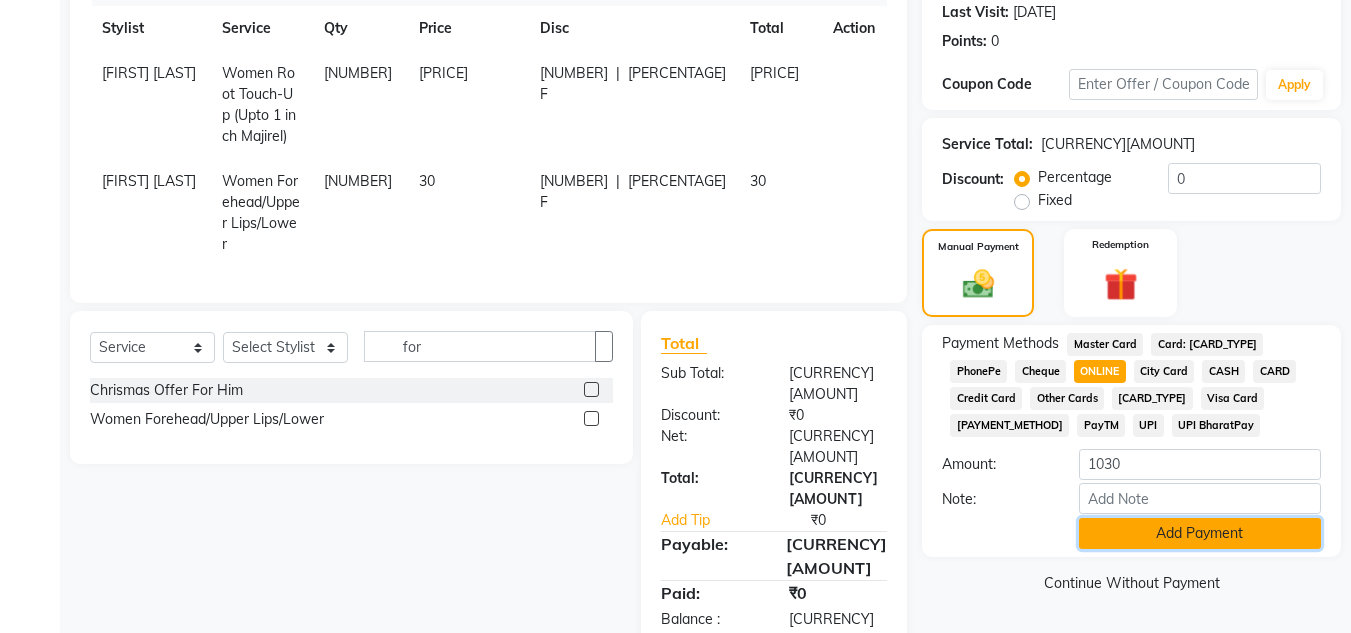 click on "Add Payment" at bounding box center (1200, 533) 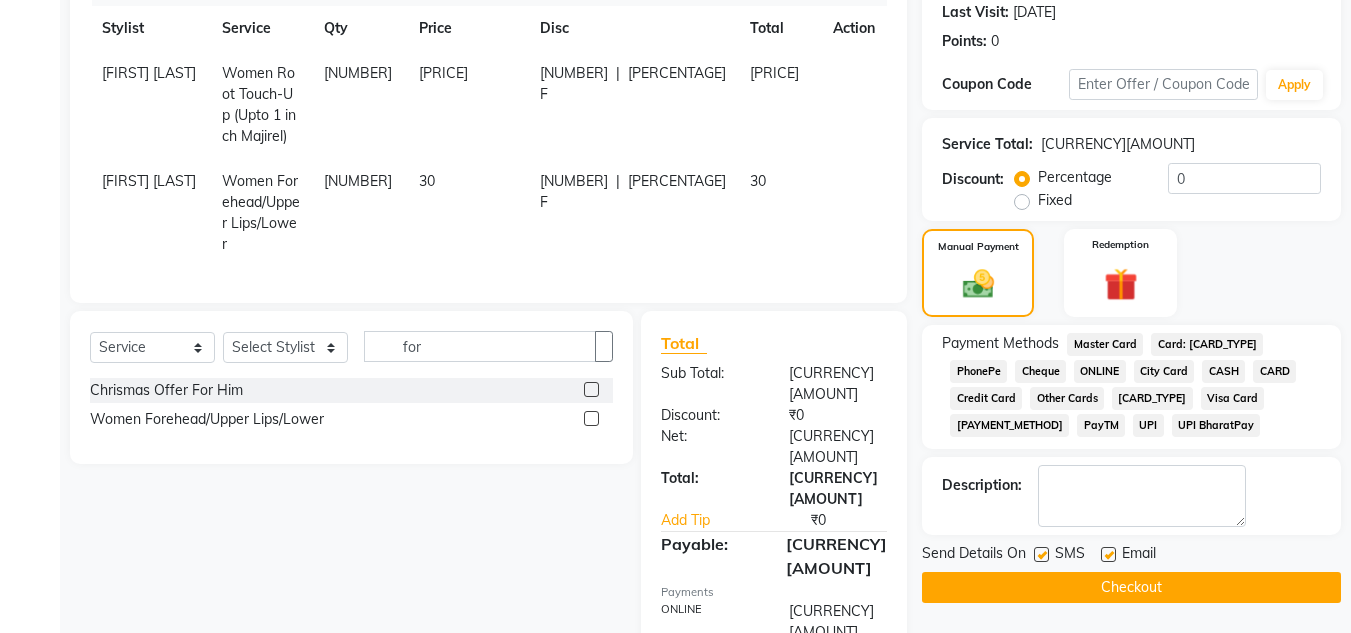 click at bounding box center [1041, 554] 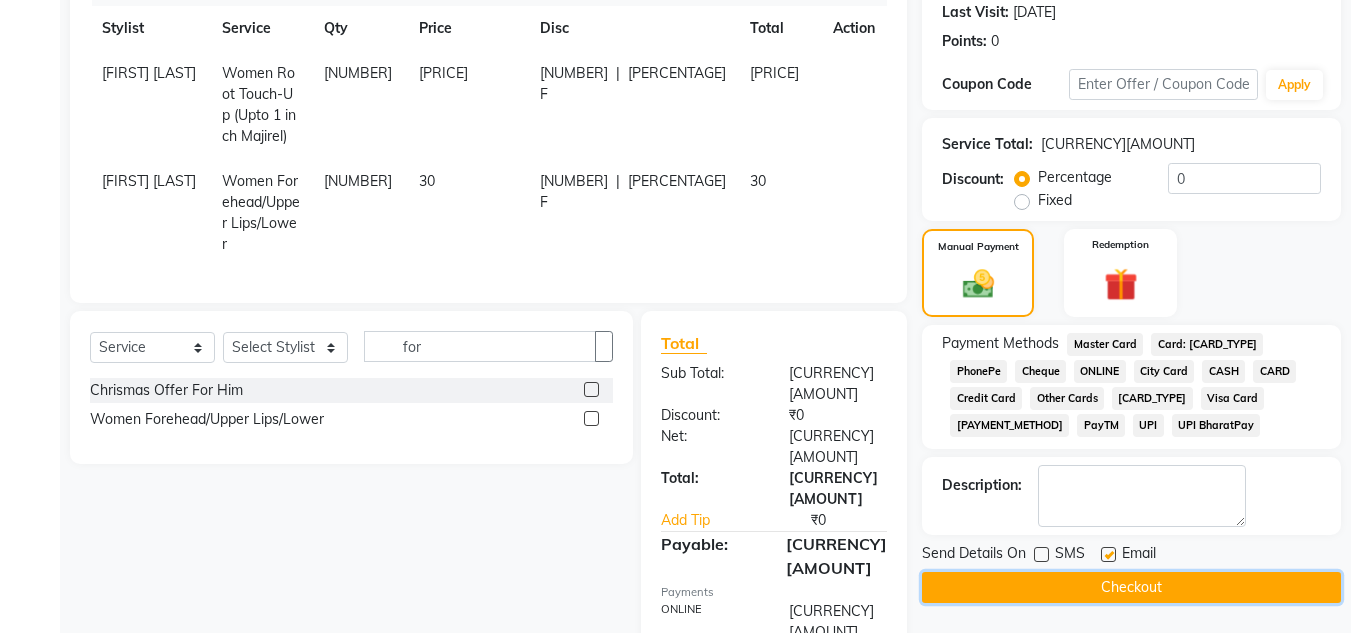 click on "Checkout" at bounding box center (1131, 587) 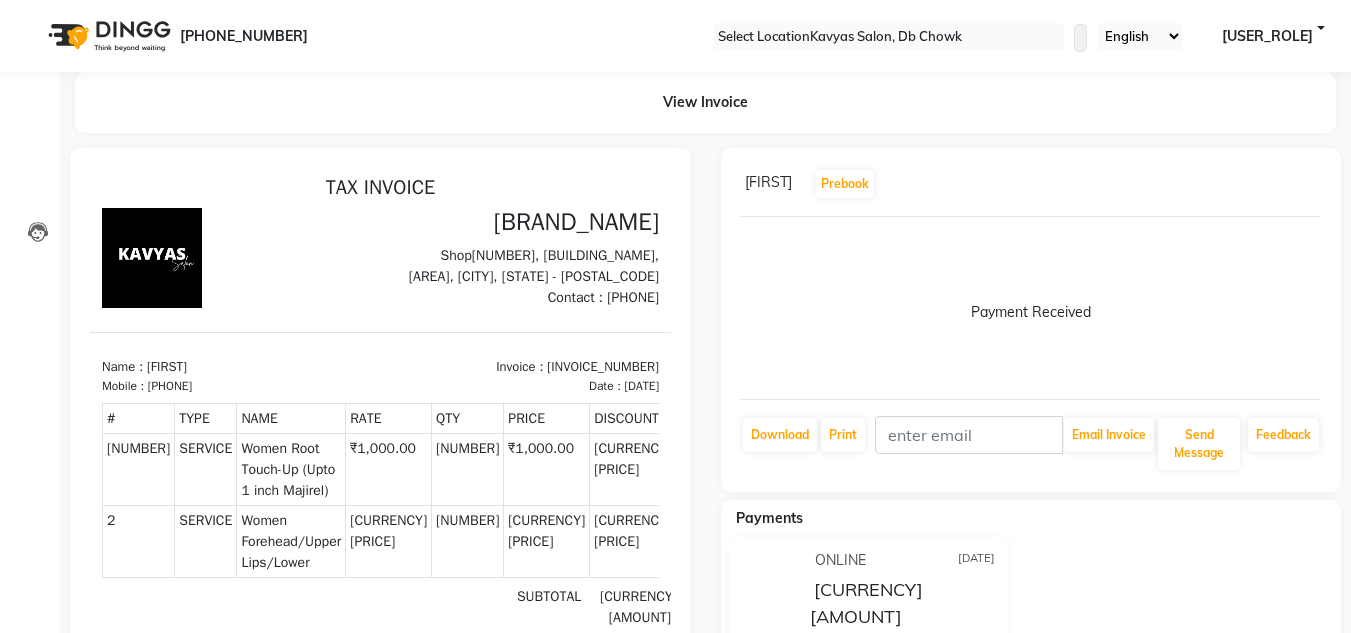 scroll, scrollTop: 0, scrollLeft: 0, axis: both 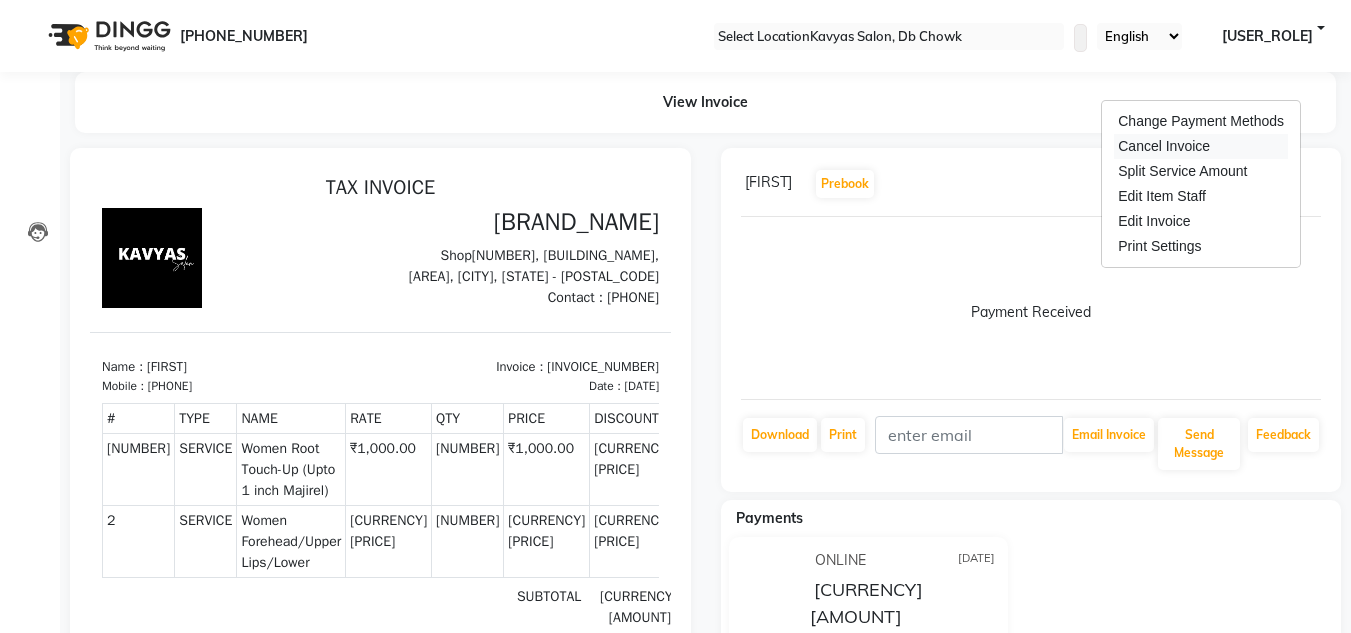 click on "Cancel Invoice" at bounding box center [1201, 146] 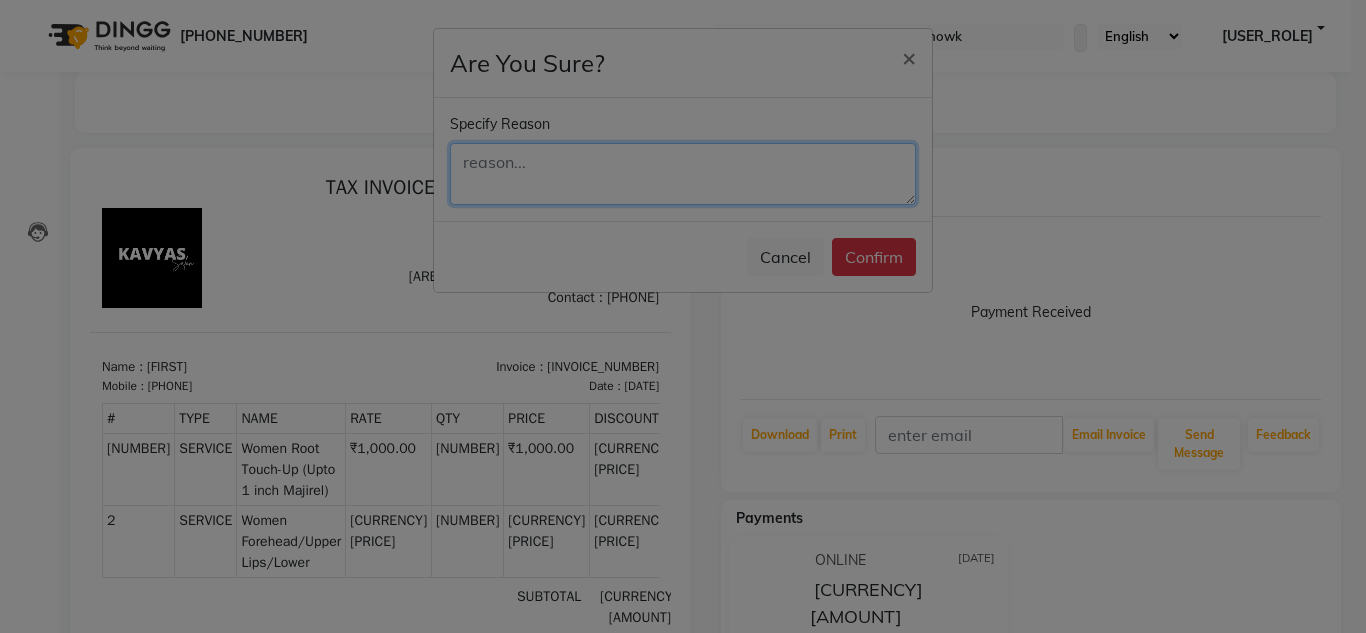 click at bounding box center [683, 174] 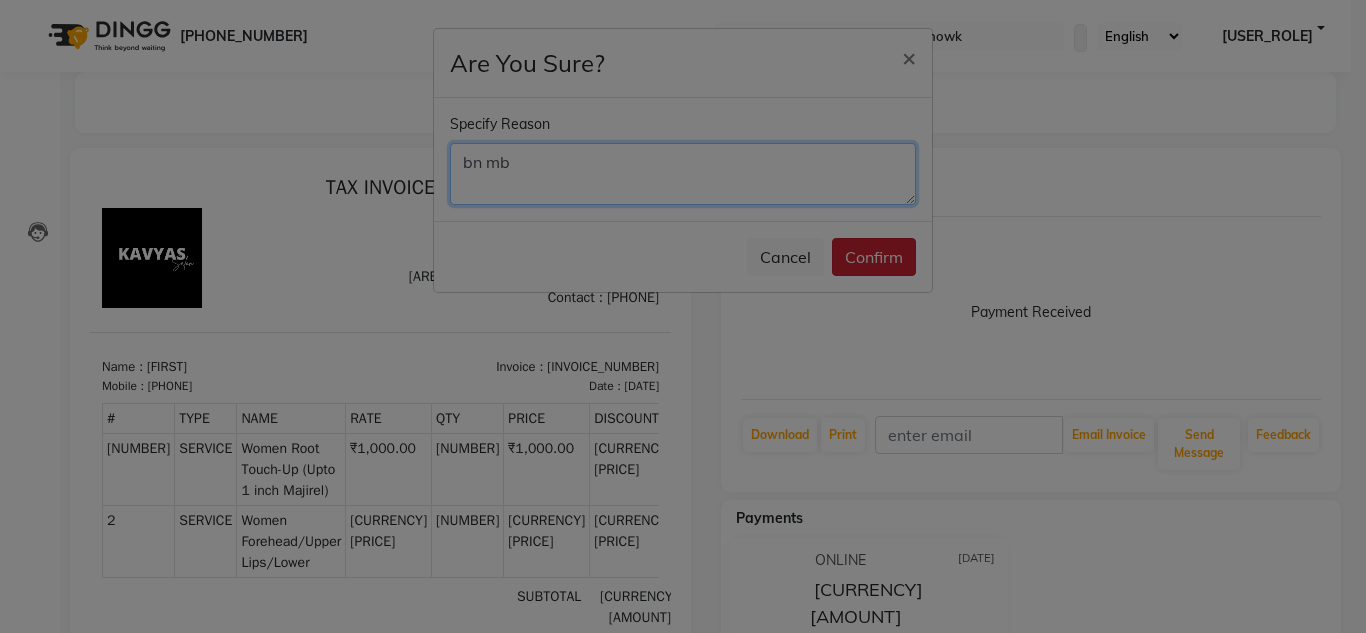 type on "bn mb" 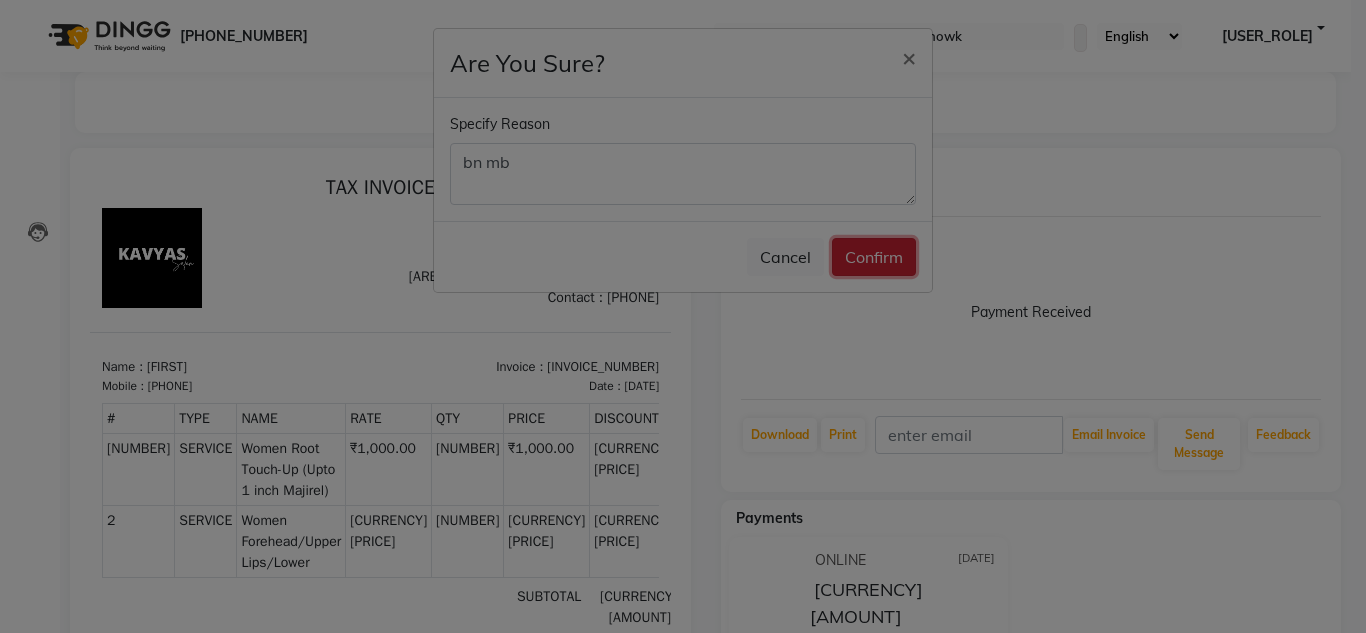 click on "Confirm" at bounding box center [874, 257] 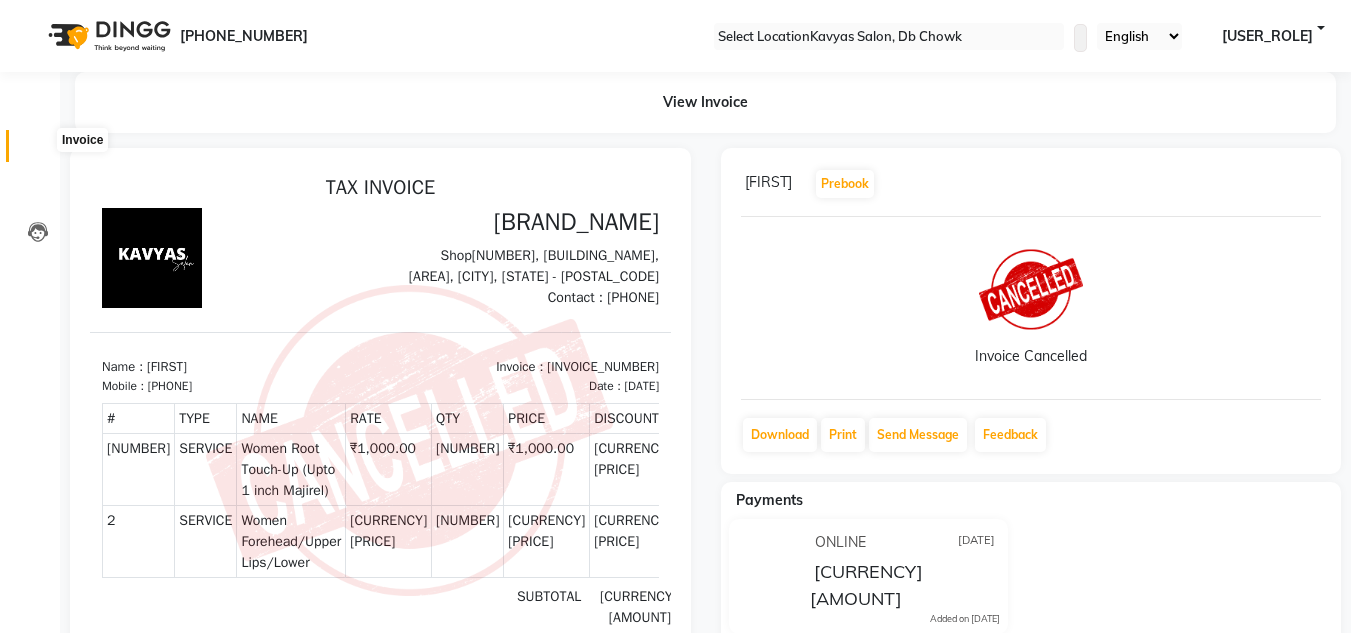 click at bounding box center (38, 151) 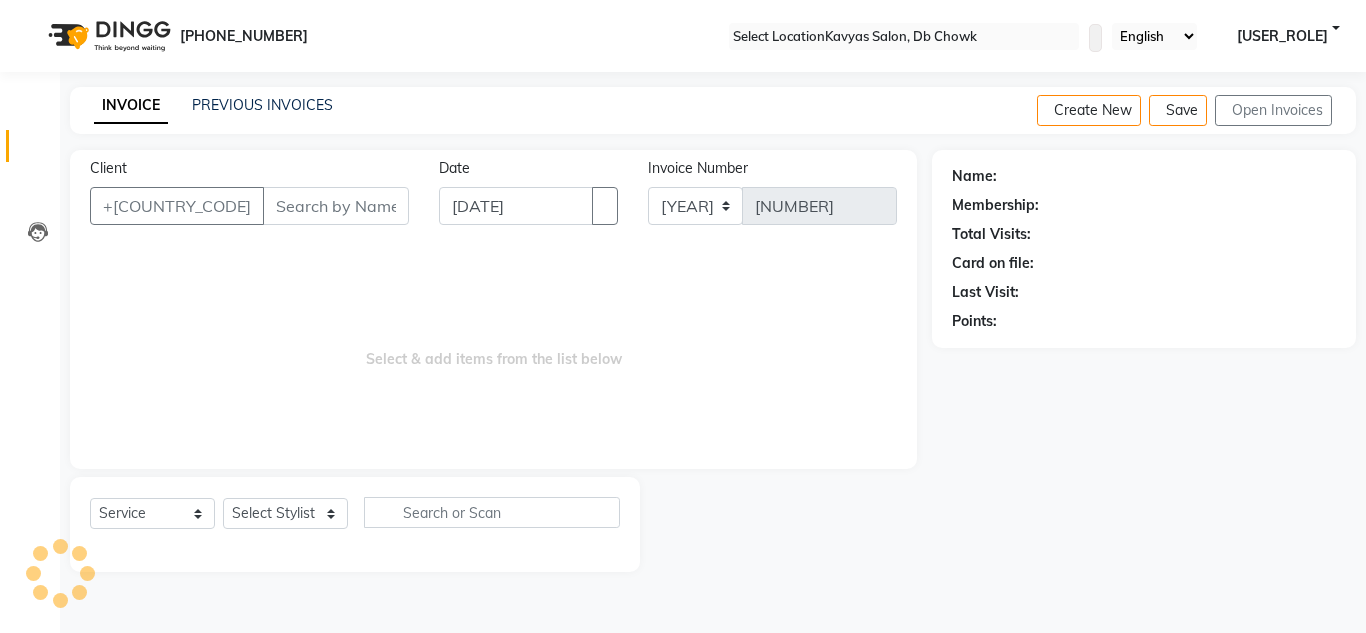 click on "Client" at bounding box center [336, 206] 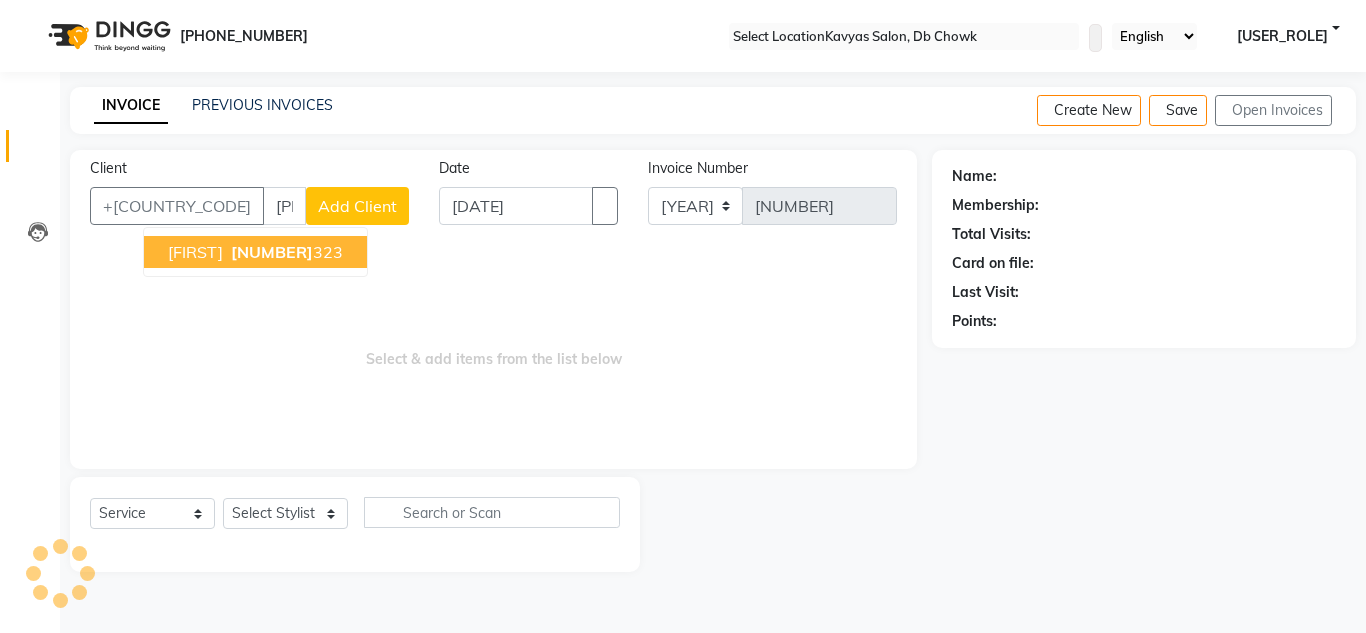 type on "[PHONE]" 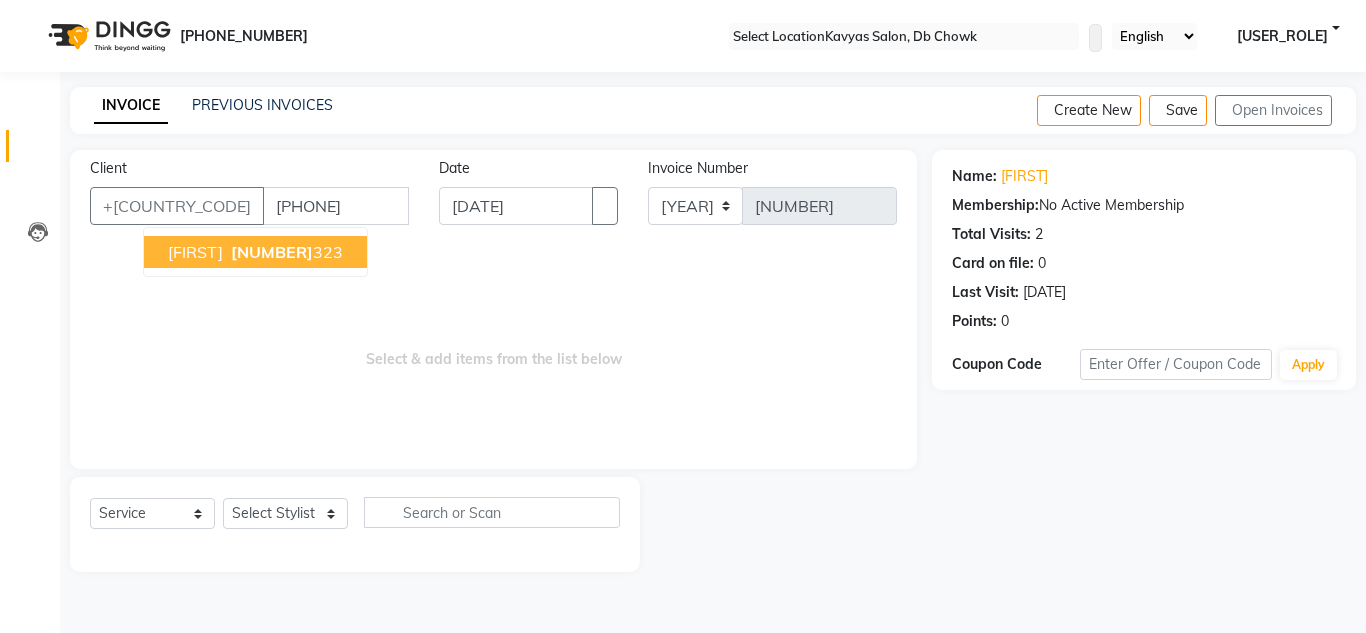 click on "[NUMBER]" at bounding box center (285, 252) 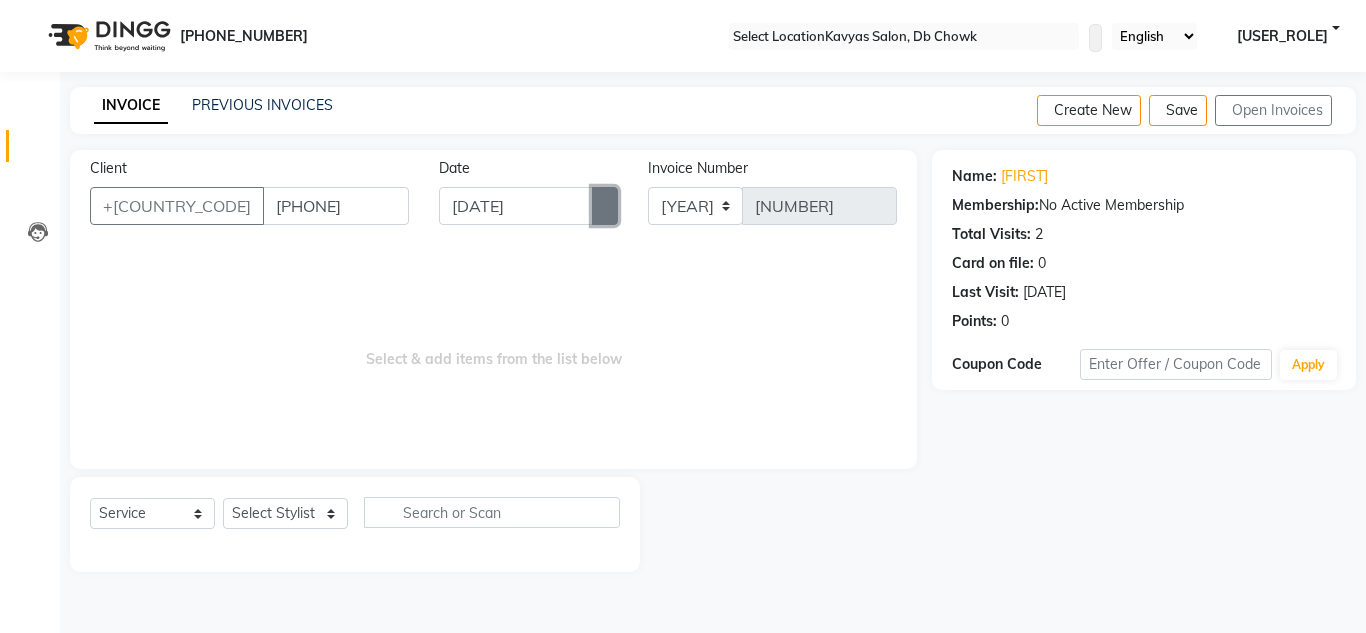 click at bounding box center [605, 206] 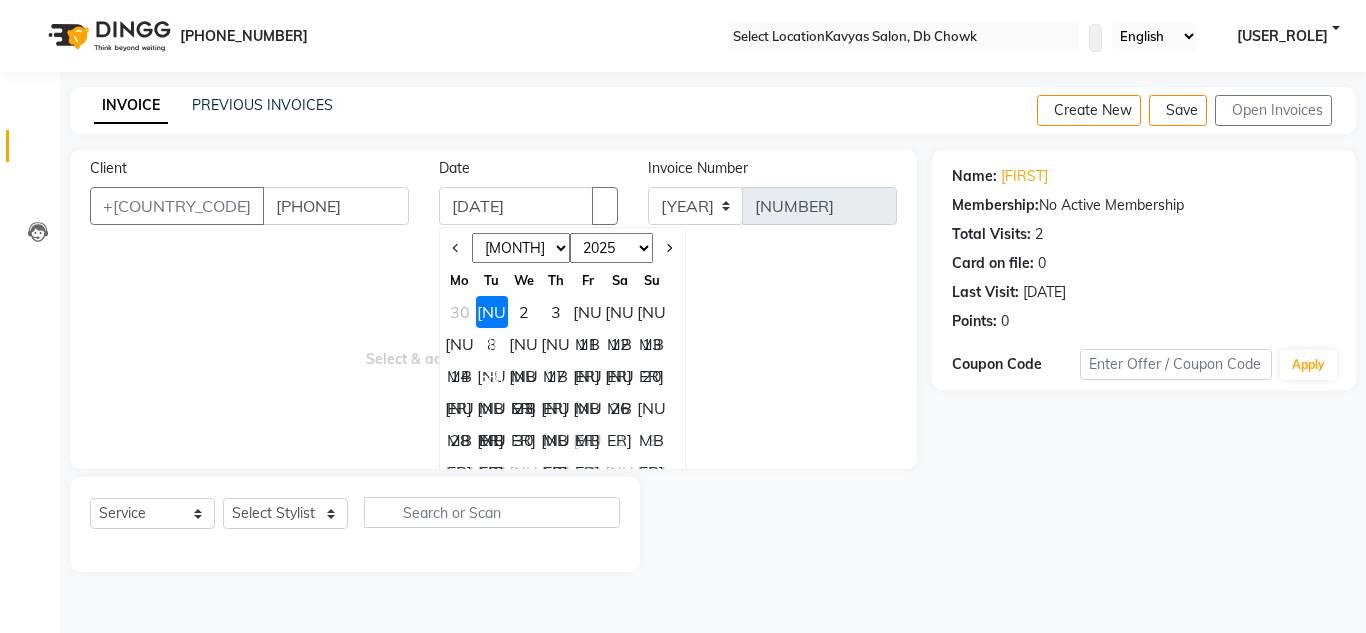 click on "Jan Feb Mar Apr May Jun Jul Aug Sep Oct Nov Dec" at bounding box center (521, 248) 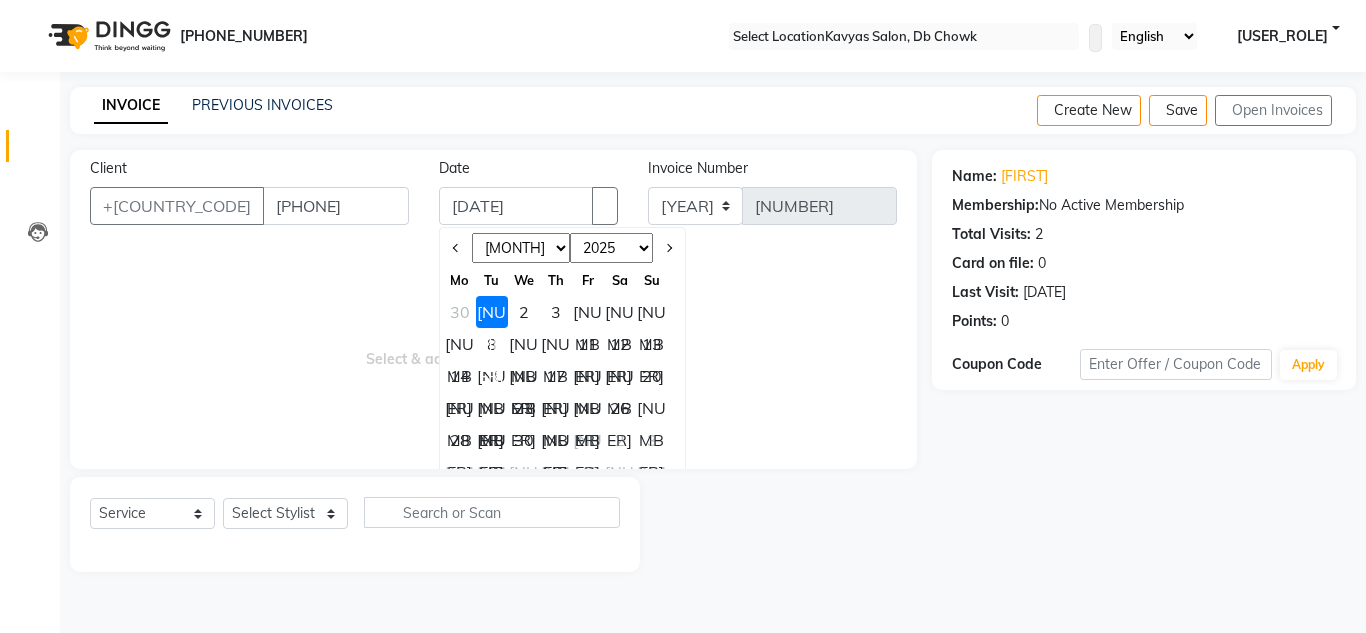 select on "[NUMBER]" 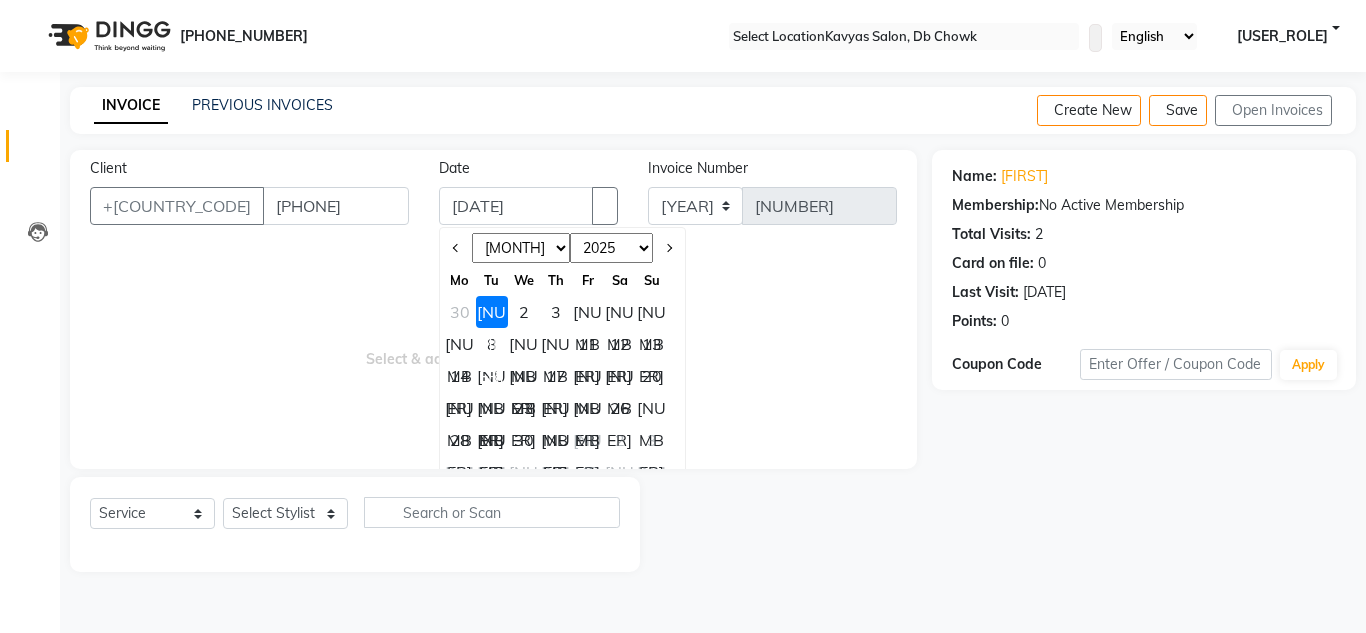 click on "Jan Feb Mar Apr May Jun Jul Aug Sep Oct Nov Dec" at bounding box center [521, 248] 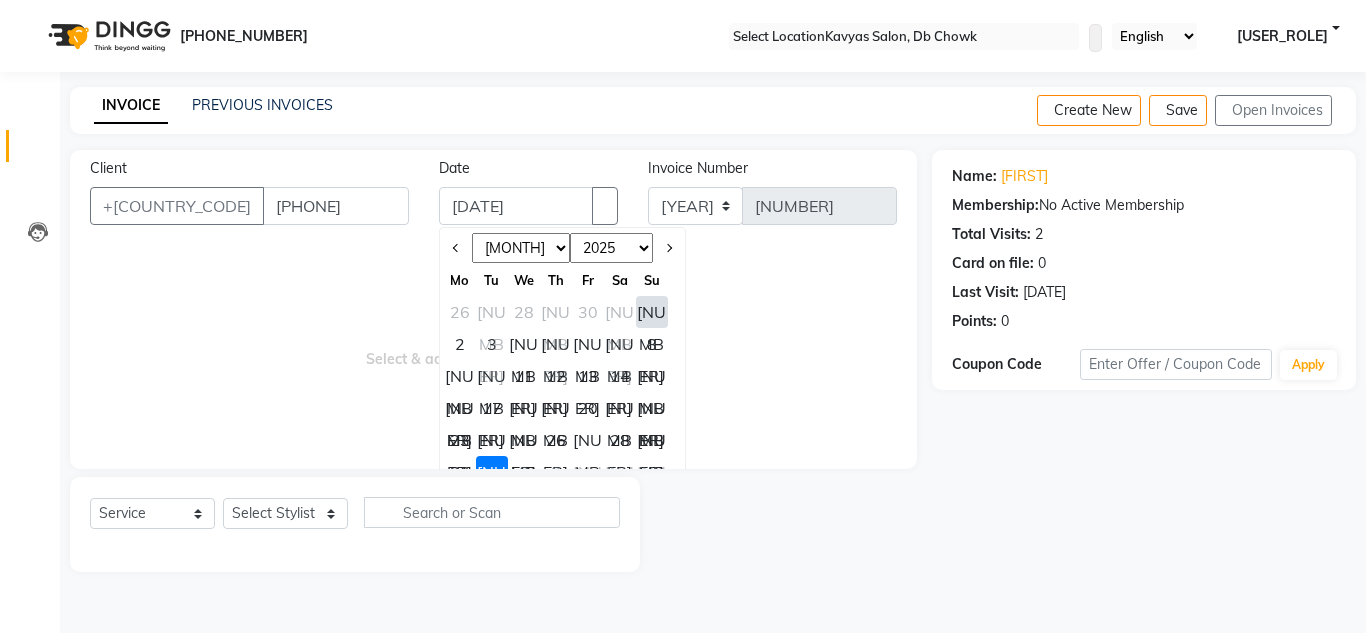 click on "30" at bounding box center (460, 472) 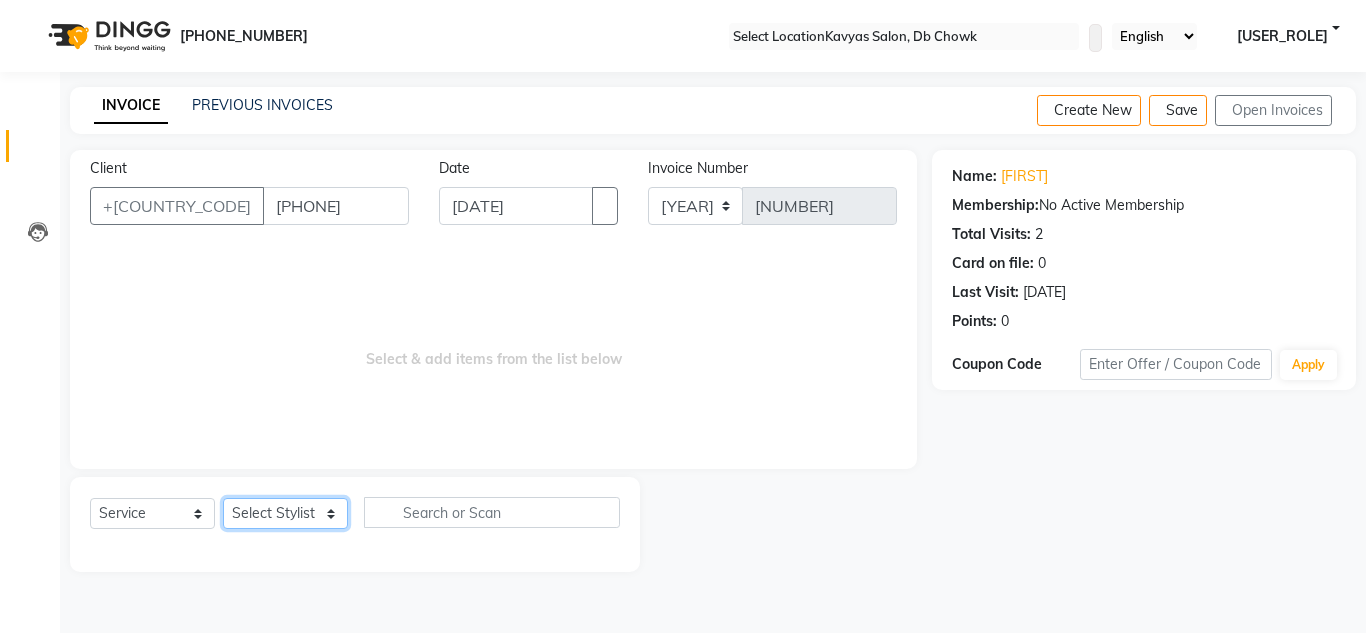 click on "Select Stylist [FIRST] [LAST] [FIRST] [LAST] [FIRST] [LAST] [FIRST] [LAST] [FIRST] [LAST] [FIRST] [LAST] [FIRST] [LAST] [FIRST] [LAST] [FIRST] [LAST] [FIRST] [LAST] [FIRST] [LAST] [FIRST] [LAST] [FIRST] [LAST] [FIRST] [LAST] [FIRST] [LAST] [FIRST] [LAST]" at bounding box center [285, 513] 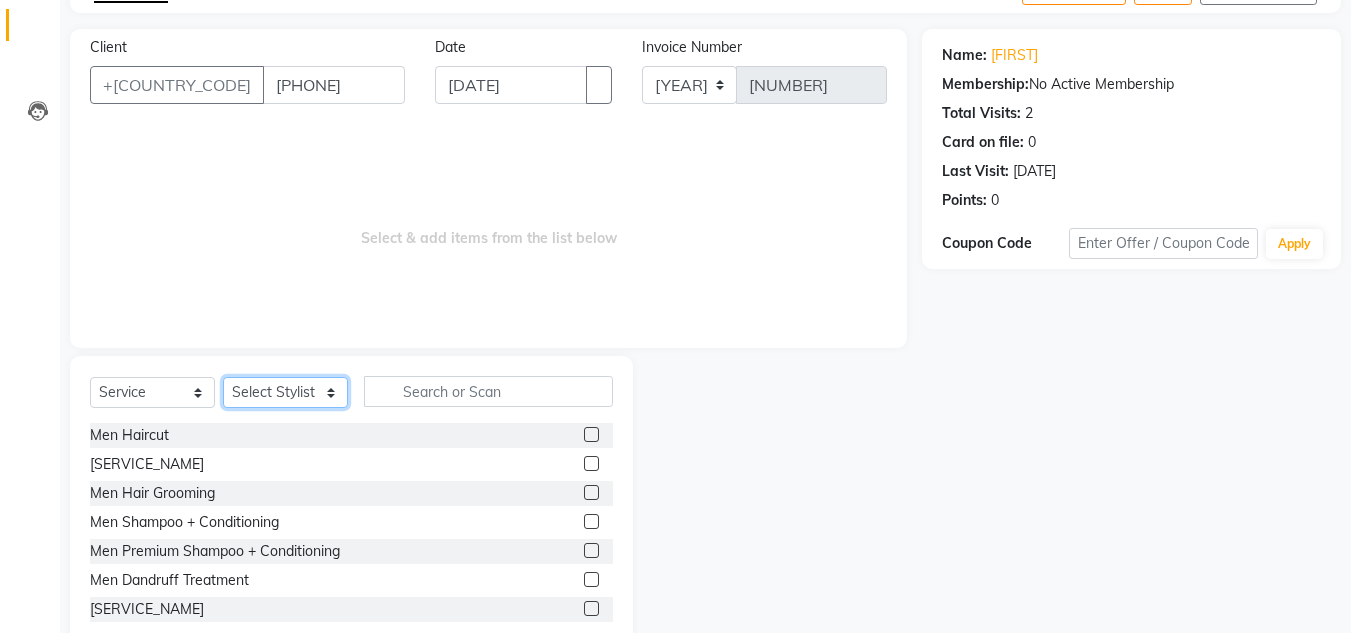 scroll, scrollTop: 168, scrollLeft: 0, axis: vertical 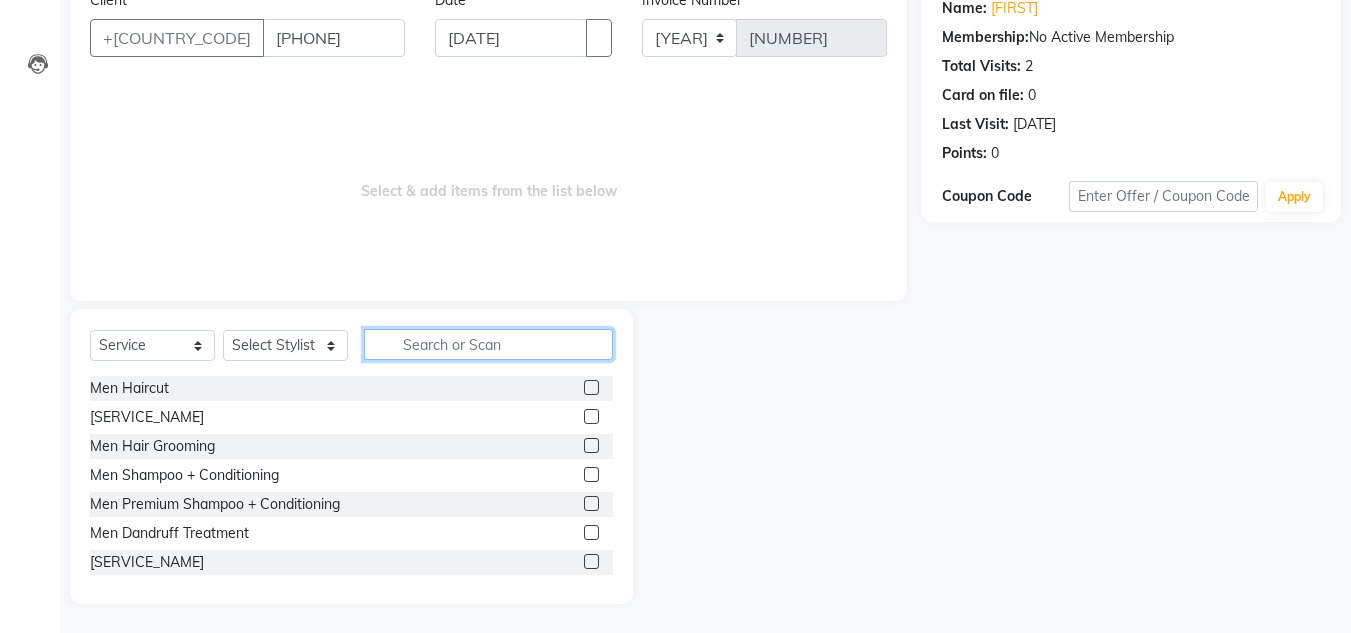click at bounding box center (488, 344) 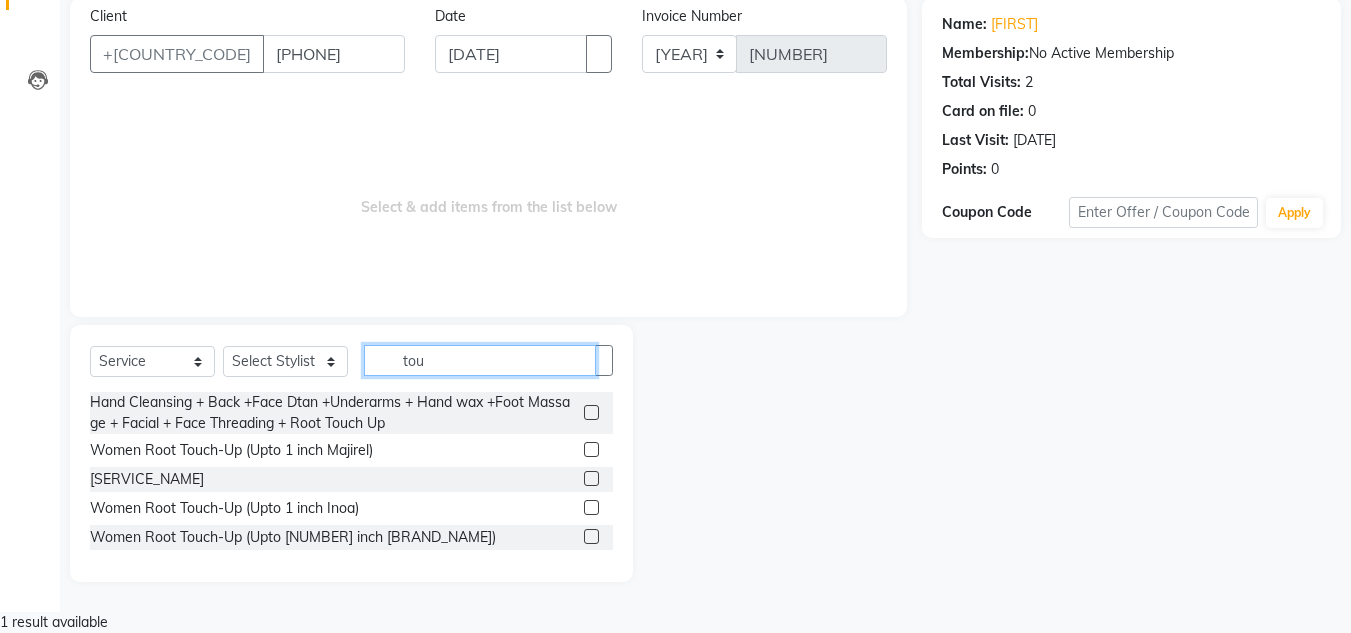 scroll, scrollTop: 130, scrollLeft: 0, axis: vertical 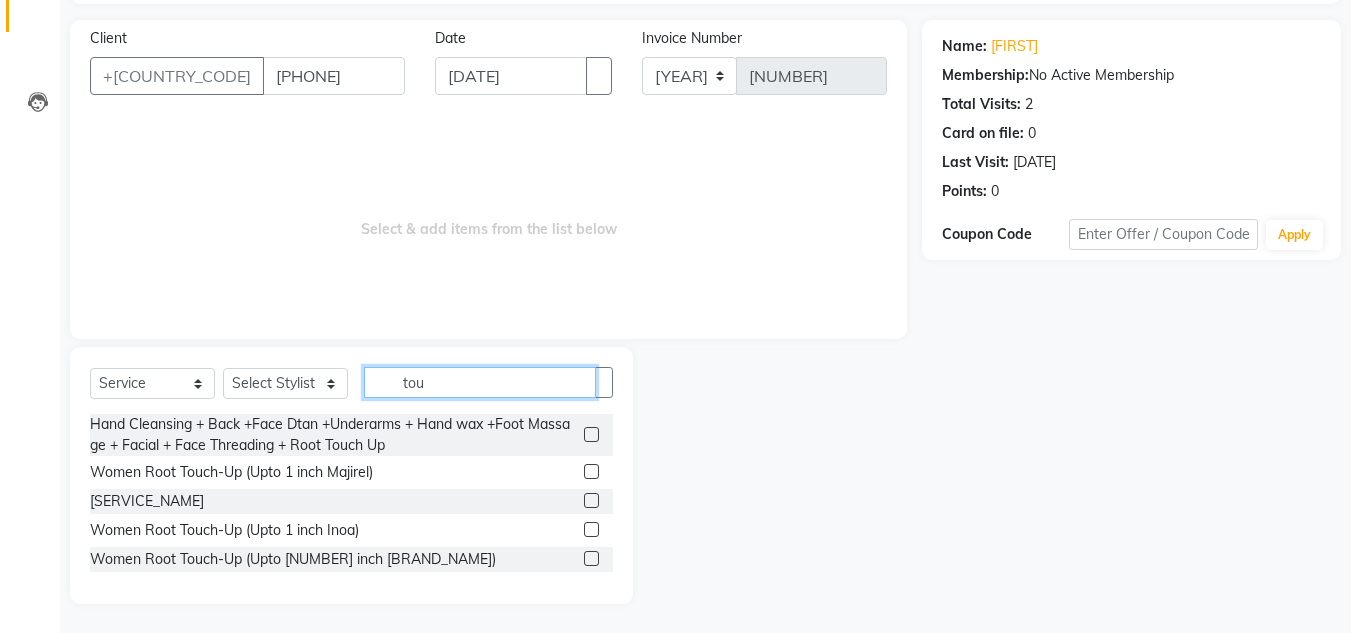 type on "tou" 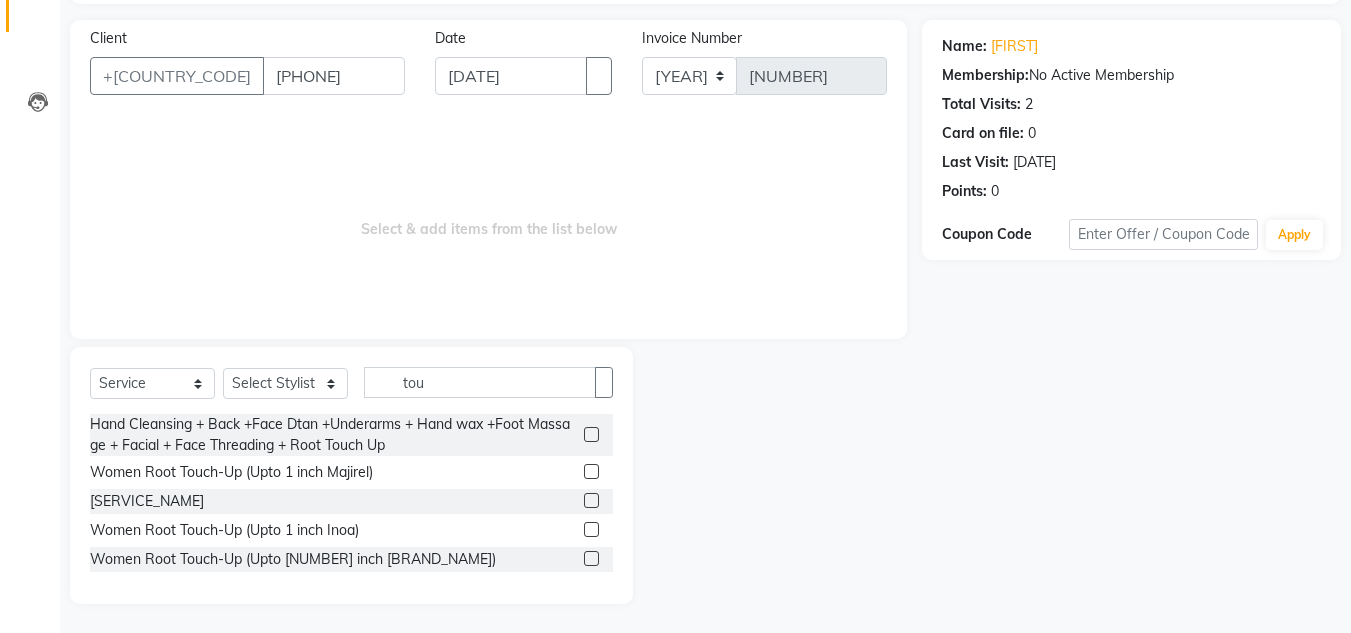 click at bounding box center (591, 471) 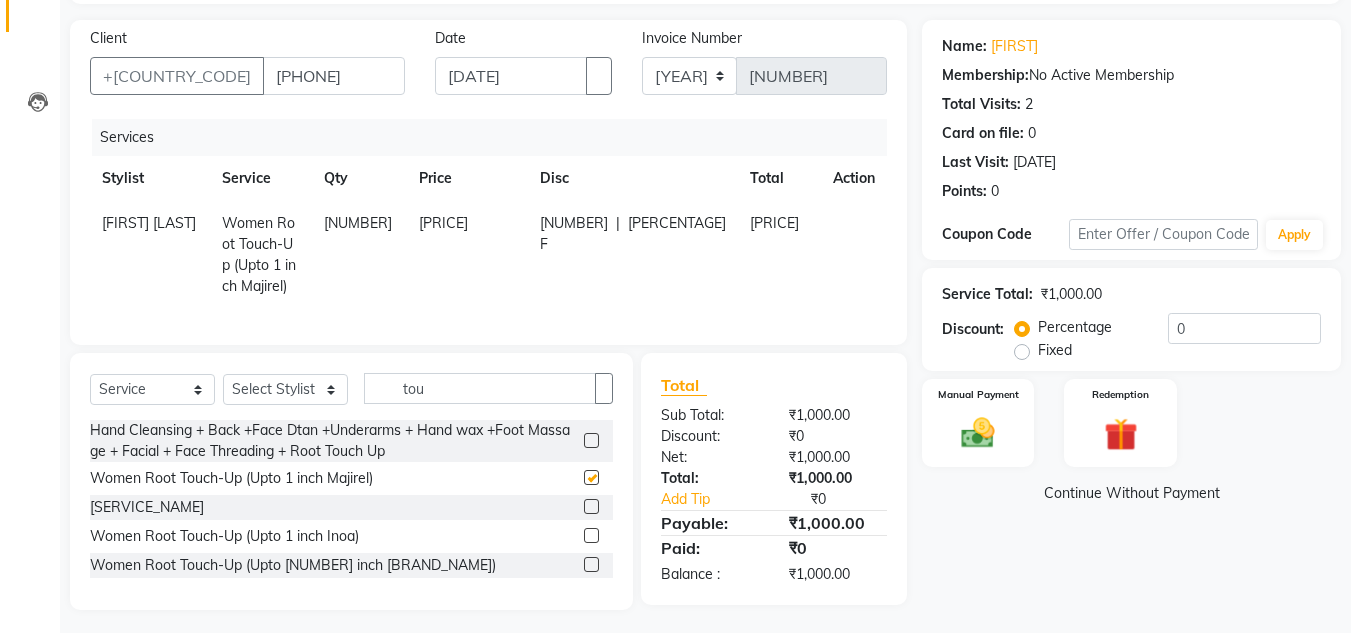 click at bounding box center [591, 477] 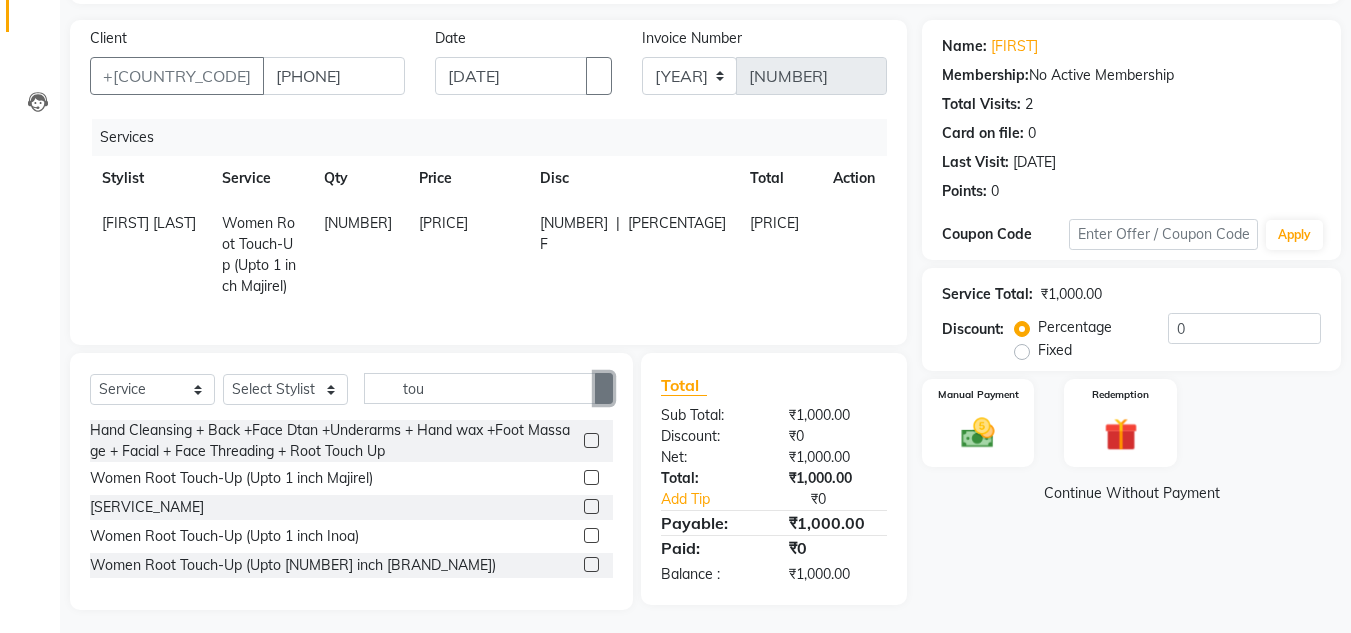 click at bounding box center (604, 388) 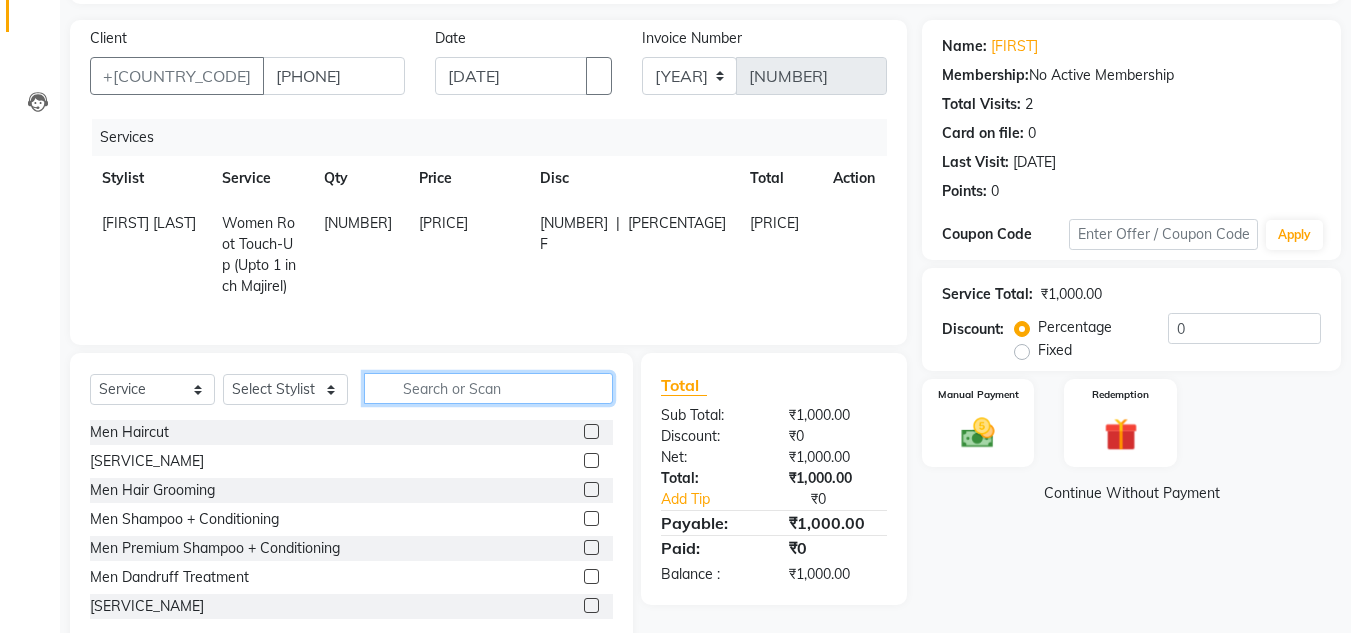 click at bounding box center [488, 388] 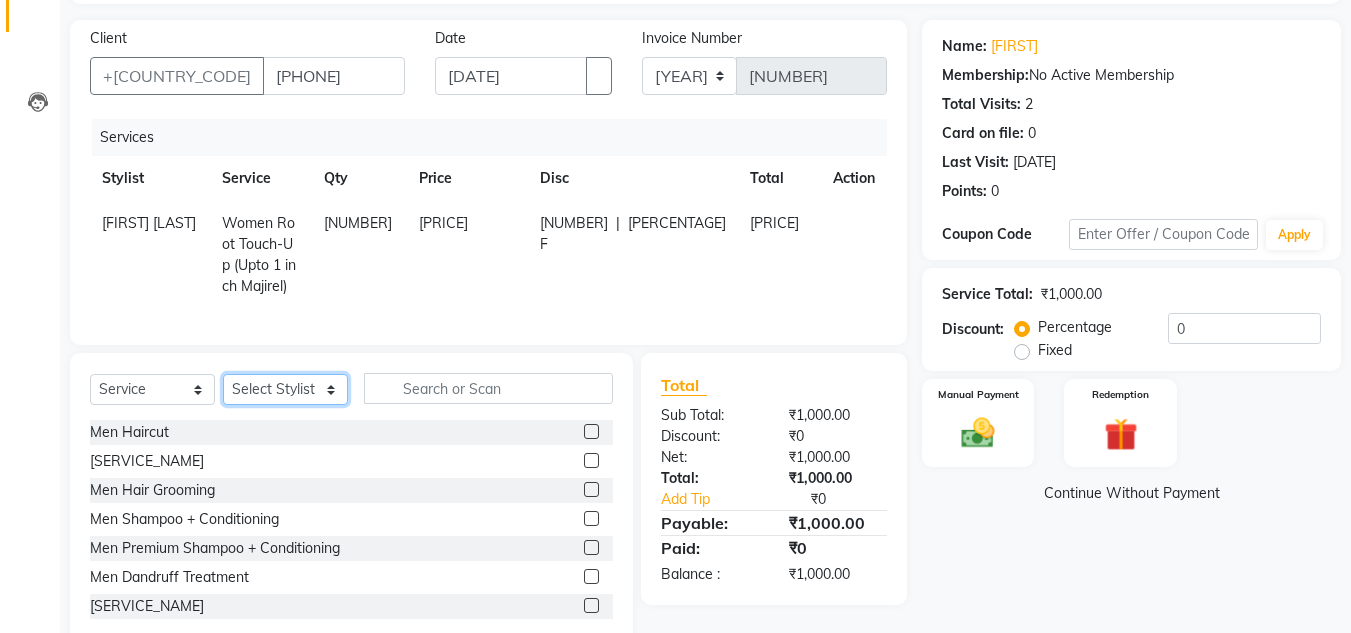 click on "Select Stylist [FIRST] [LAST] [FIRST] [LAST] [FIRST] [LAST] [FIRST] [LAST] [FIRST] [LAST] [FIRST] [LAST] [FIRST] [LAST] [FIRST] [LAST] [FIRST] [LAST] [FIRST] [LAST] [FIRST] [LAST] [FIRST] [LAST] [FIRST] [LAST] [FIRST] [LAST] [FIRST] [LAST] [FIRST] [LAST]" at bounding box center [285, 389] 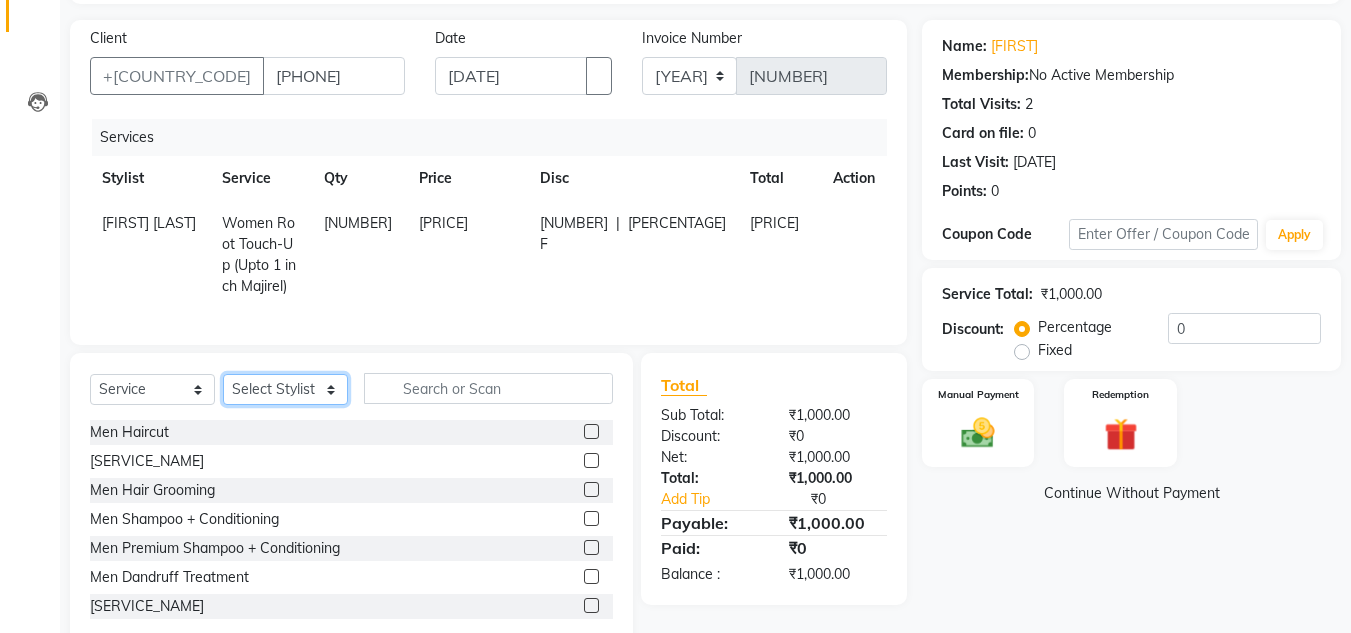 select on "[NUMBER]" 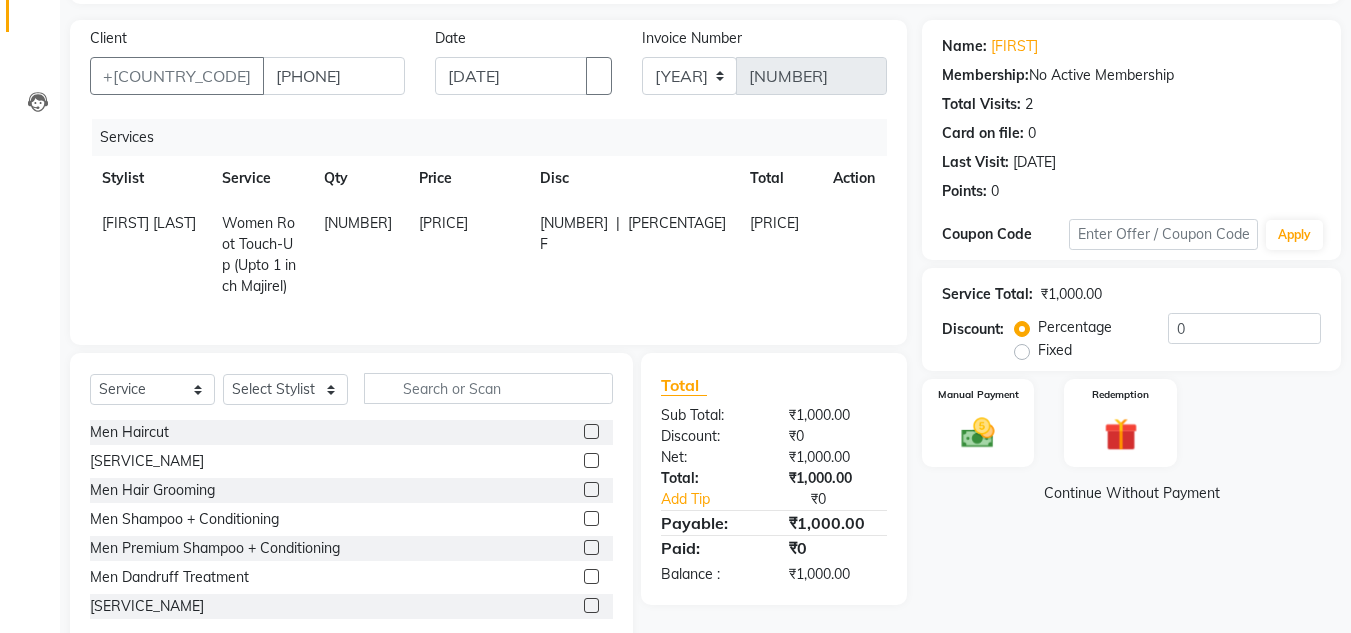 click on "Women Root Touch-Up (Upto 1 inch Majirel)" at bounding box center (259, 254) 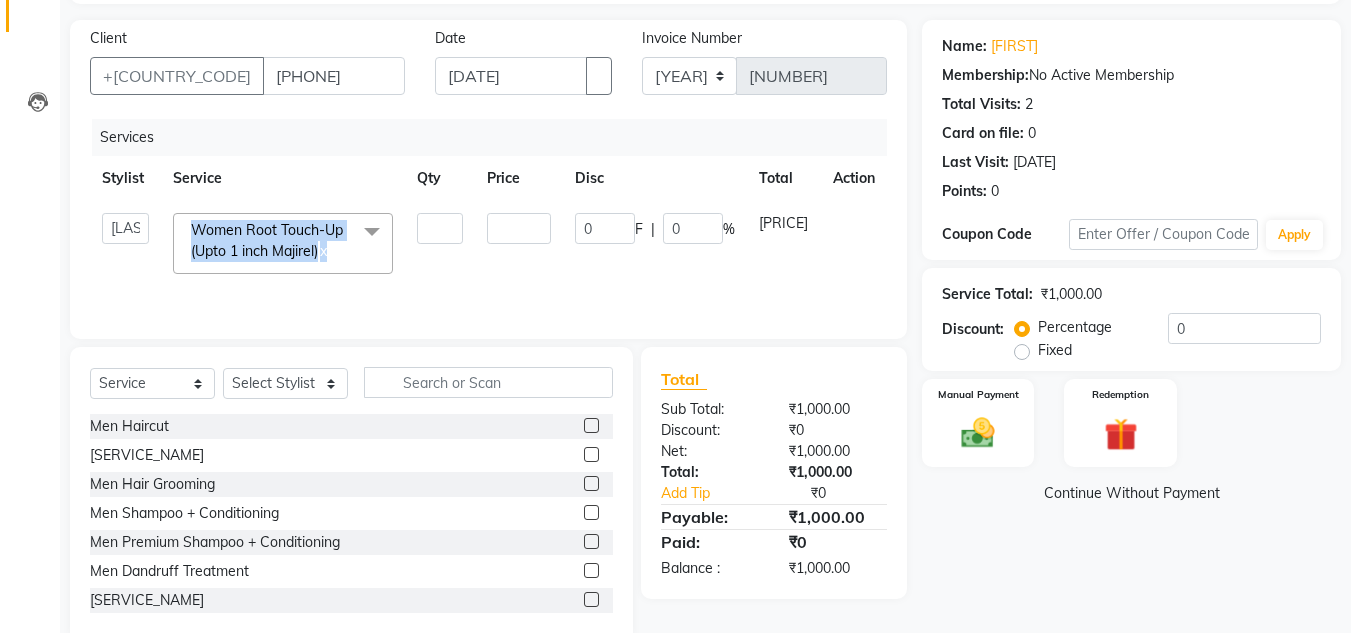 click on "Women Root Touch-Up (Upto 1 inch Majirel)  x Men Haircut Men Beard Shave / Trim Men Hair Grooming Men Shampoo + Conditioning Men Premium Shampoo + Conditioning Men Dandruff Treatment Men Full Body Massage Men Nanoplastia Men Hair Wash Men Hair Wash + Hair Cut + Beard Men Beard Color Full Women Dandruff Treatment Women Gel Extention Removal Men Hand Wax Full Women Face Threading Men Hair cut + Hair colour Women Hair Spa + Hair Colour + Facial + Hand Leg Wax + Underarm Wax Christmas Offer (Hair Cut + Beard + Hair Colour/ Spa) Nail Gel  Work Hand Cleansing + Back +Face Dtan +Underarms + Hand wax +Foot Massage + Facial + Face Threading + Root Touch Up Facial +Pedicure +Haand Cleansing Dtan + Hand + Full Leg Wax +Underarms Wax +Eyebrows +Hair Wash  Facial + Hair cut +Hair Colour + Hair Treatment  Women Hair Spa Women Wax Chrismas Offer For Him  Make Up Men Haircut + Beard  Sari Drap Women Hair Botox Men Hair Botox Brillare Hair Treatments Loreal Hair Spa 3Tenx Hair Spa Hair wash nanoplastia Tuchup Men Beard Spa" at bounding box center [283, 243] 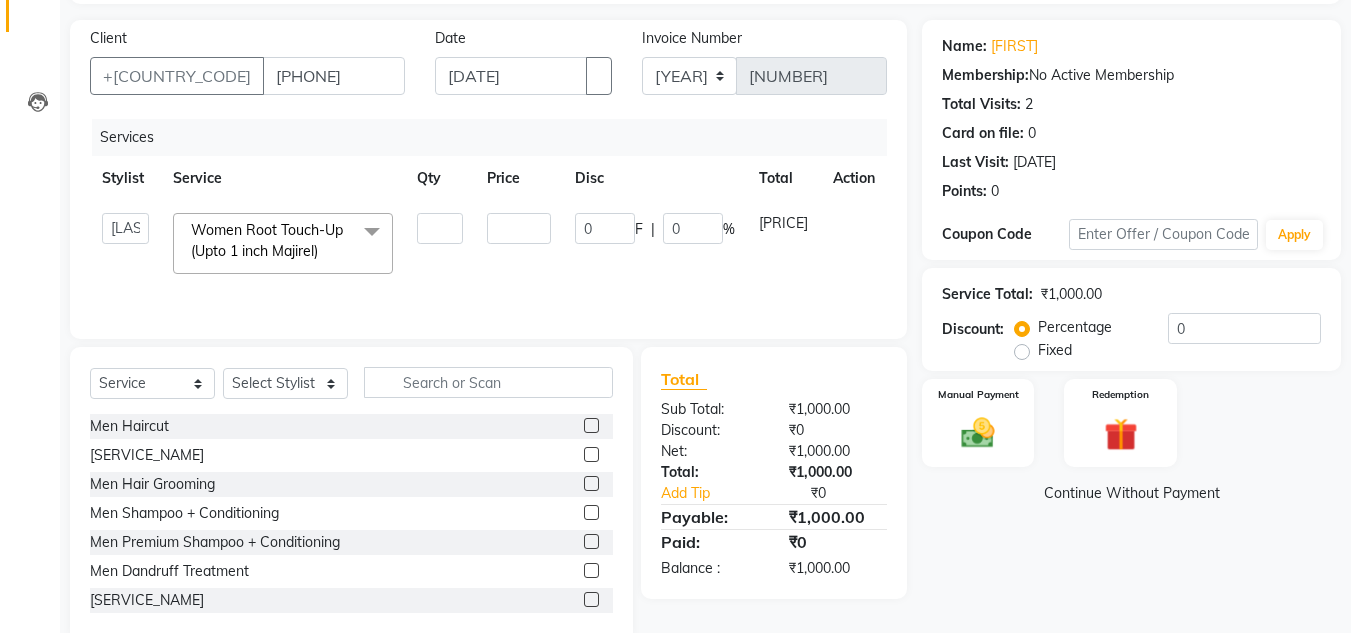 click on "[PRICE]" at bounding box center (519, 243) 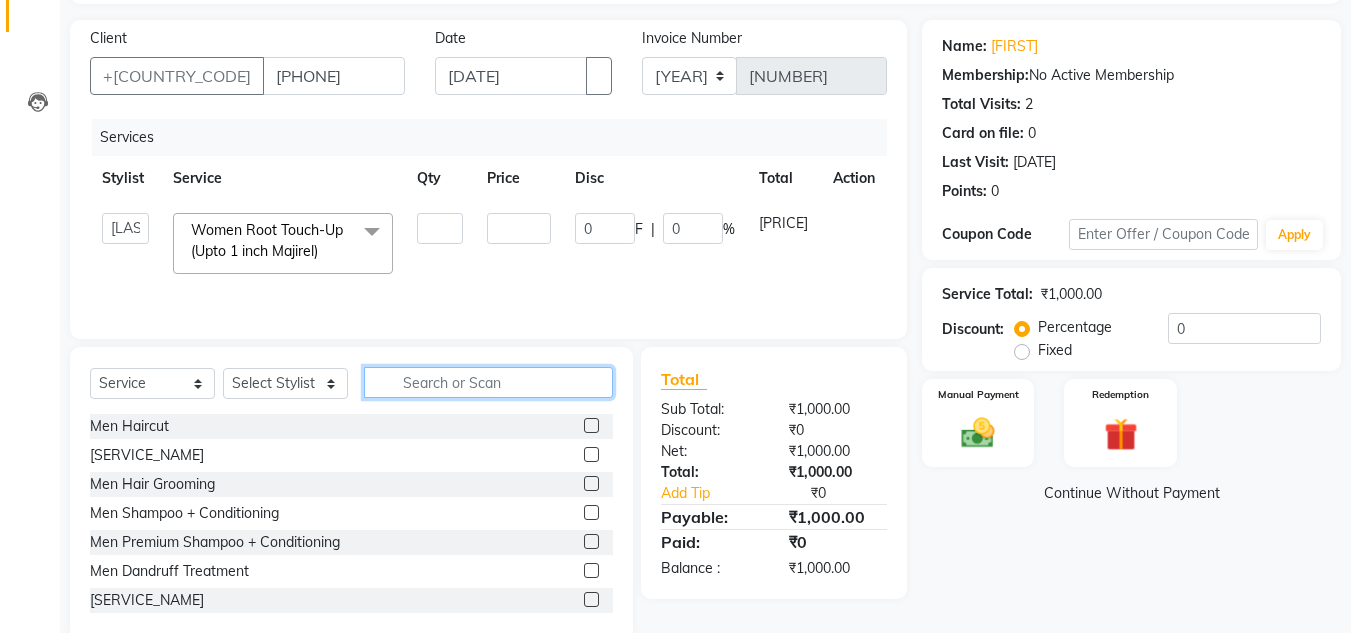 click at bounding box center (488, 382) 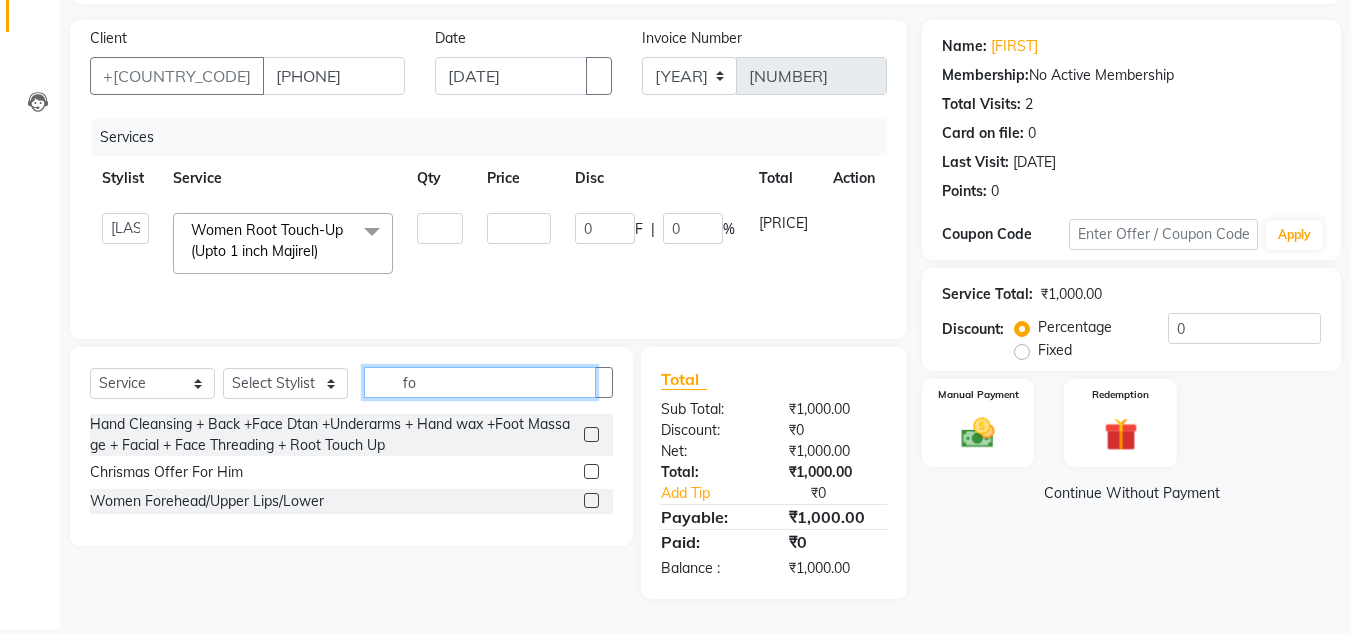 scroll, scrollTop: 125, scrollLeft: 0, axis: vertical 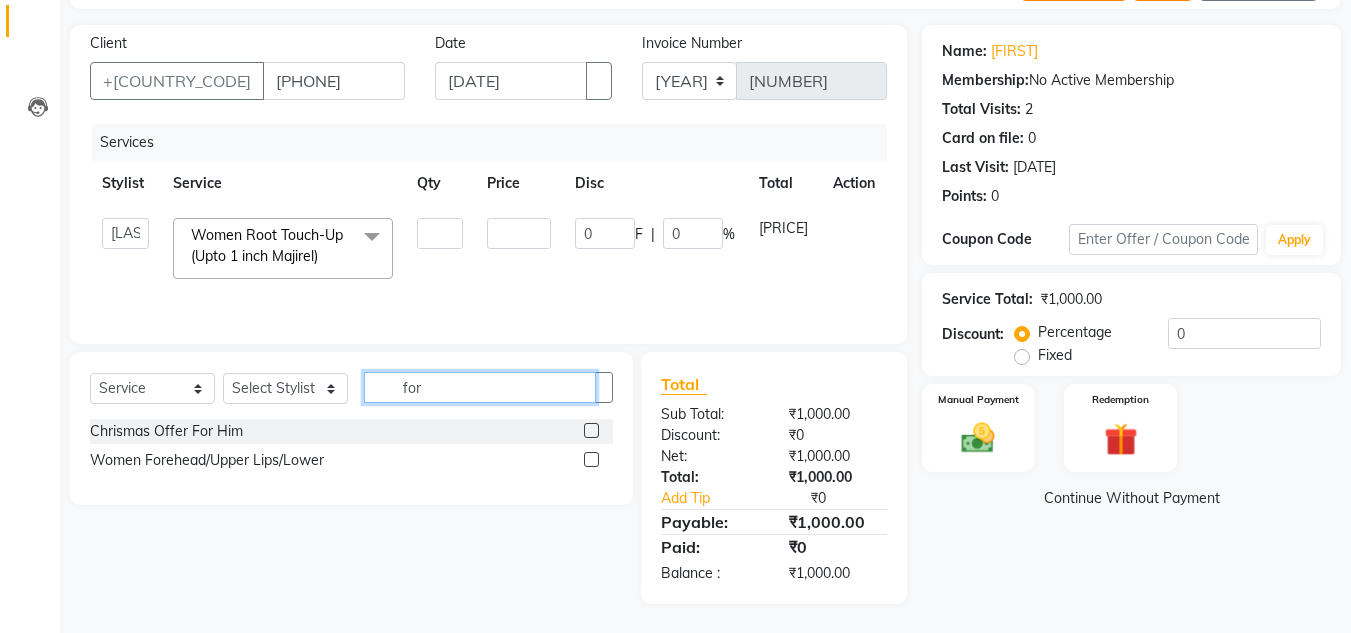 type on "for" 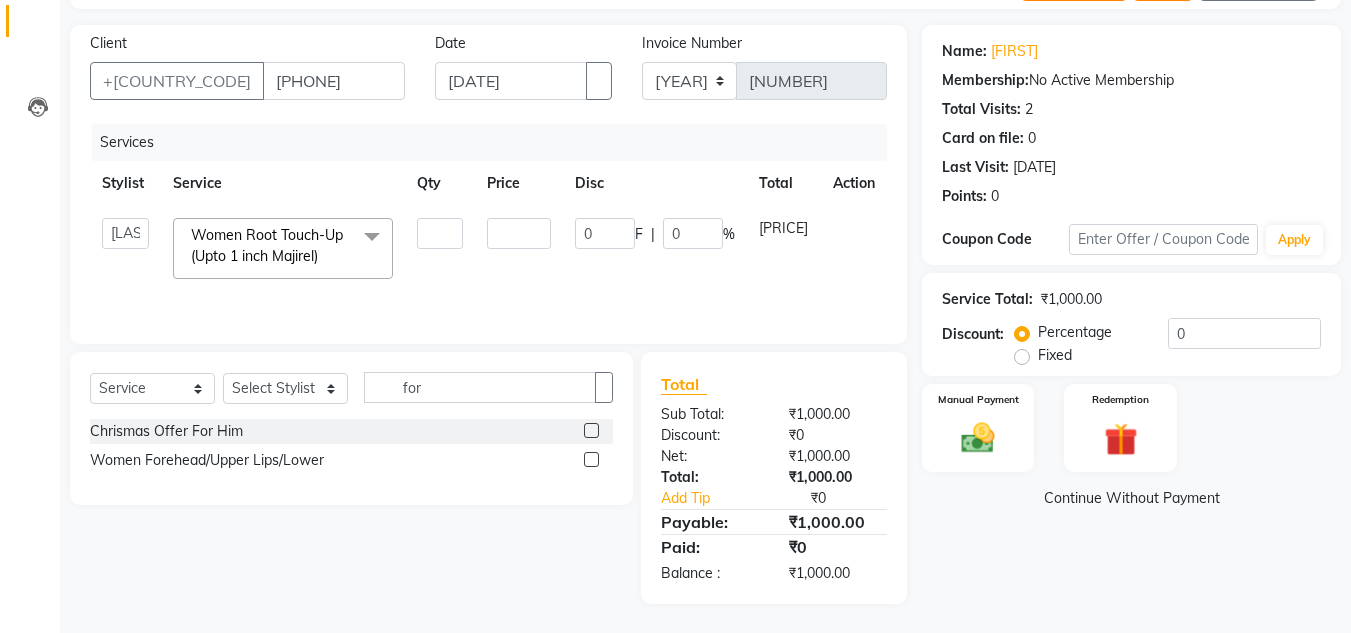 click at bounding box center (591, 459) 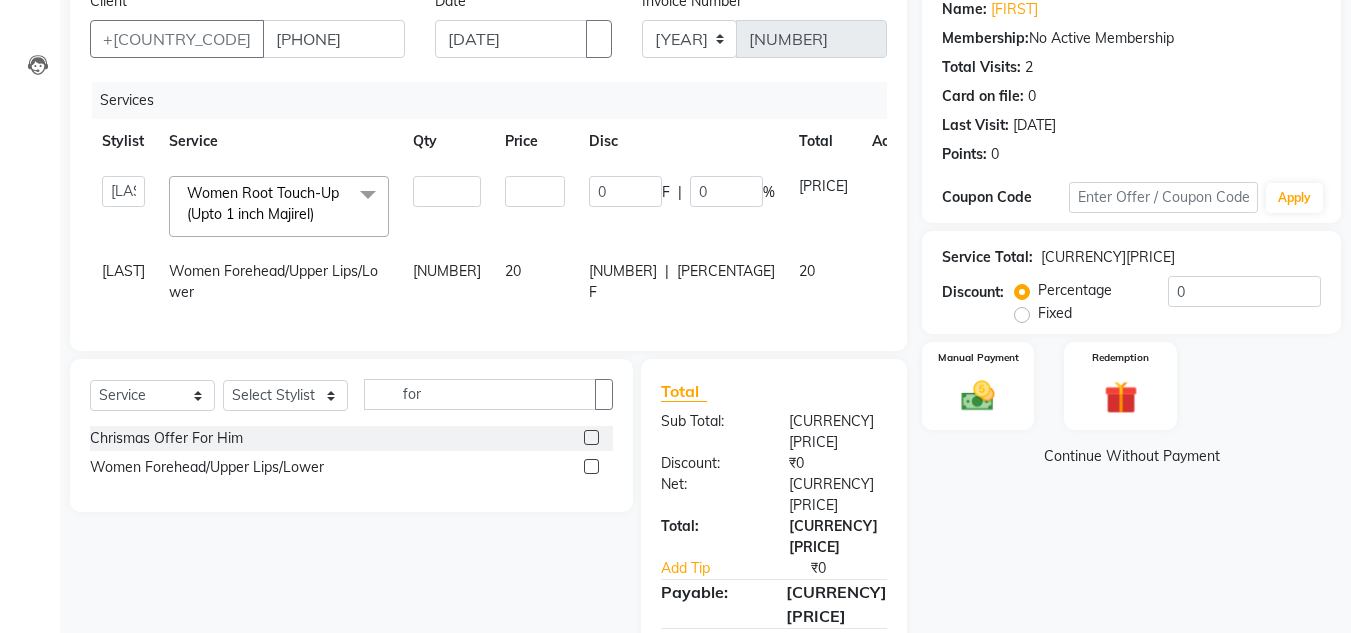 scroll, scrollTop: 189, scrollLeft: 0, axis: vertical 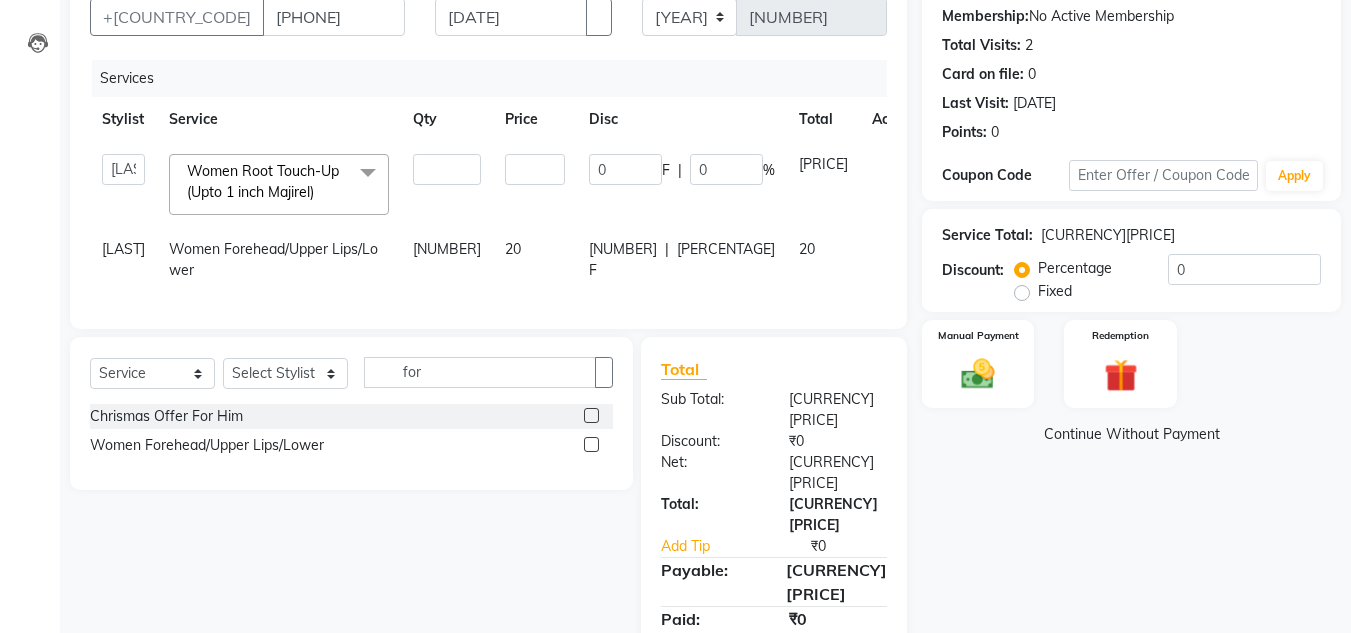 click on "20" at bounding box center [272, 184] 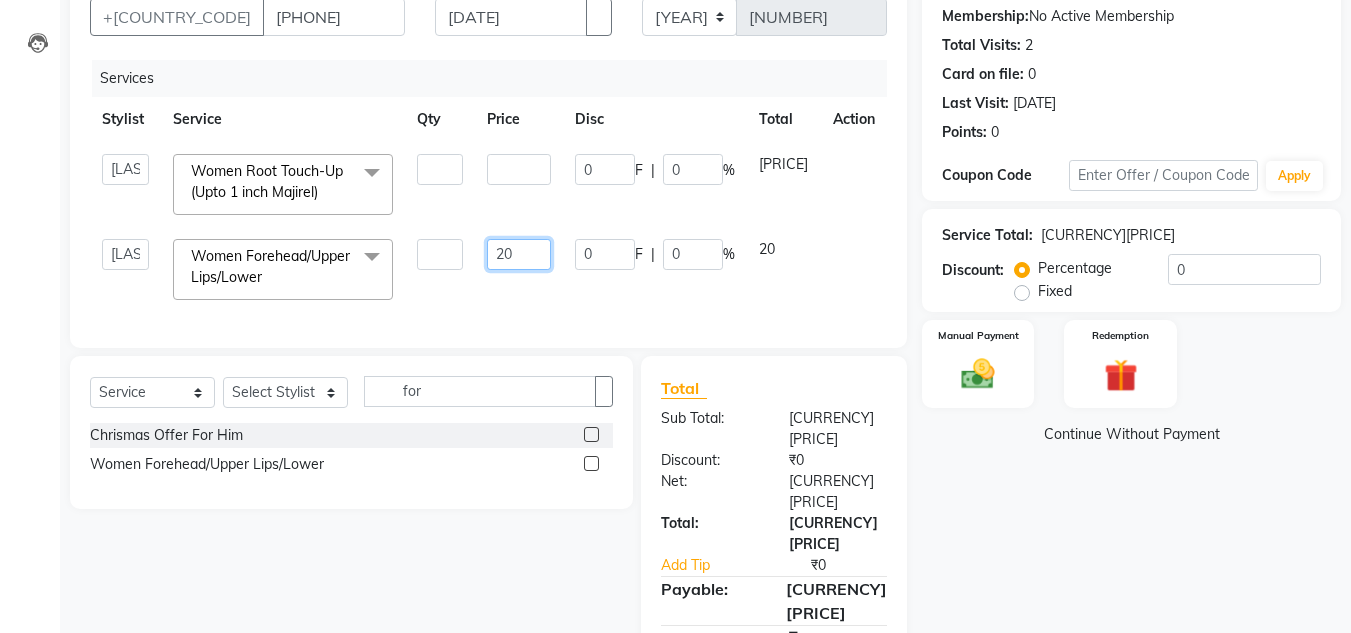 click on "20" at bounding box center [440, 169] 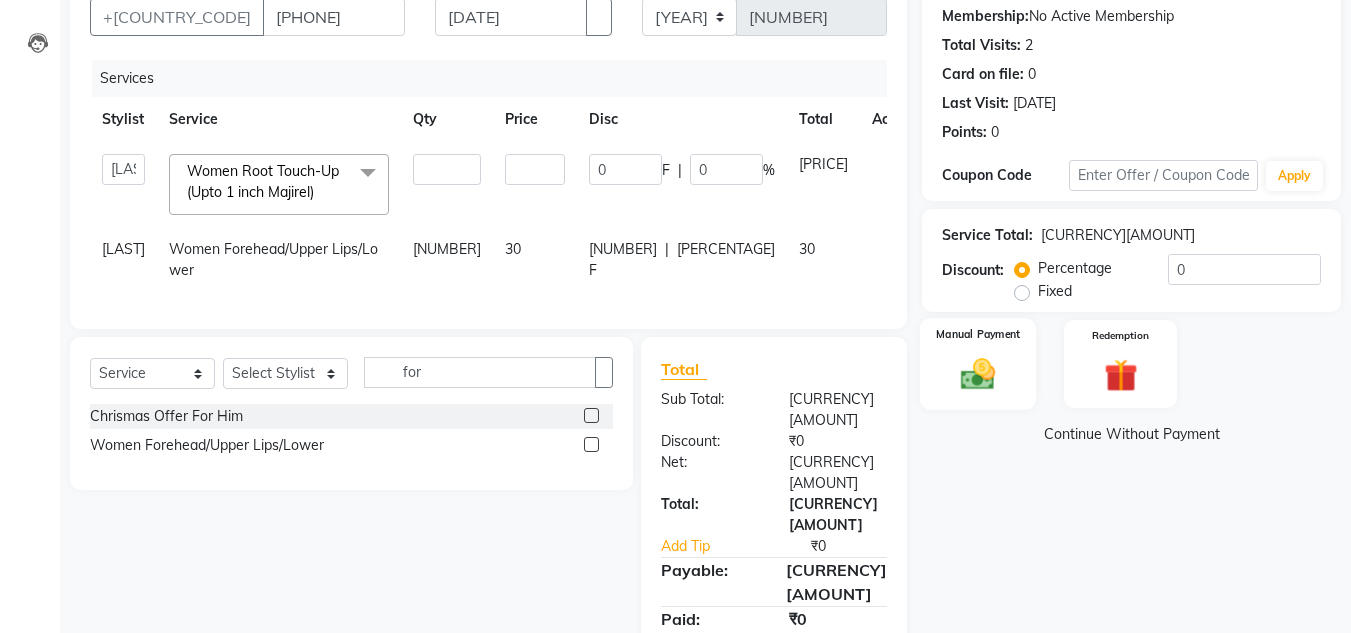 click on "Manual Payment" at bounding box center [978, 364] 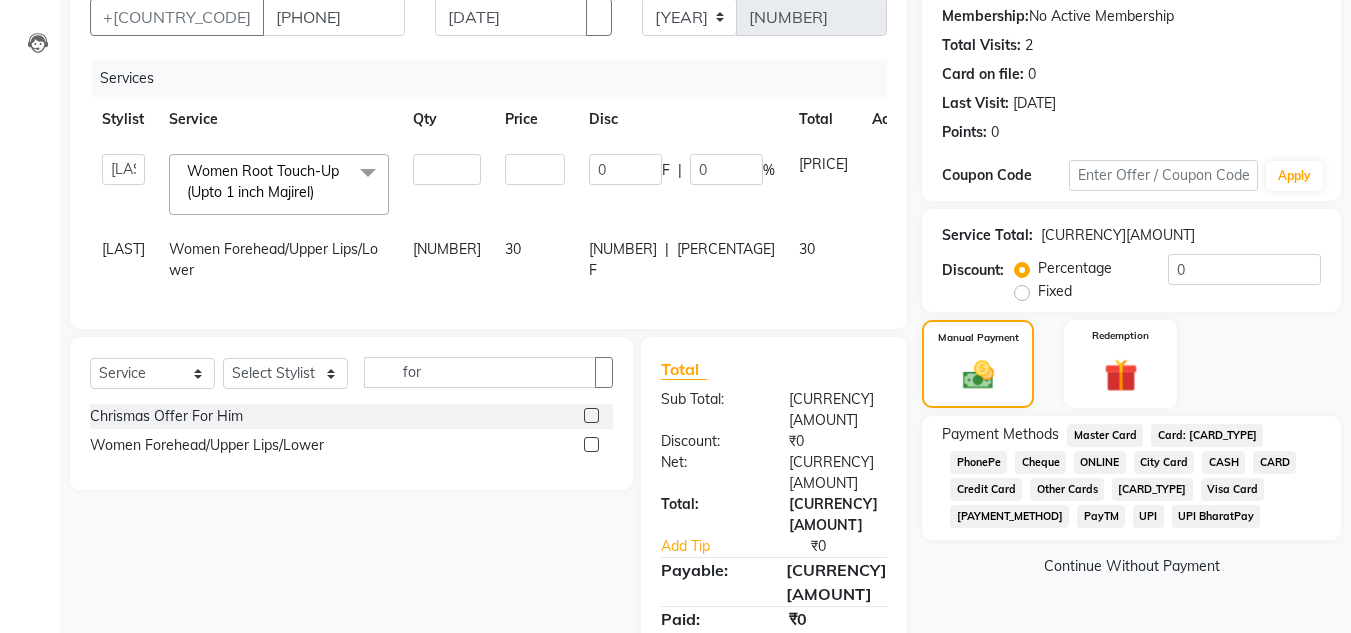 click on "ONLINE" at bounding box center [1105, 435] 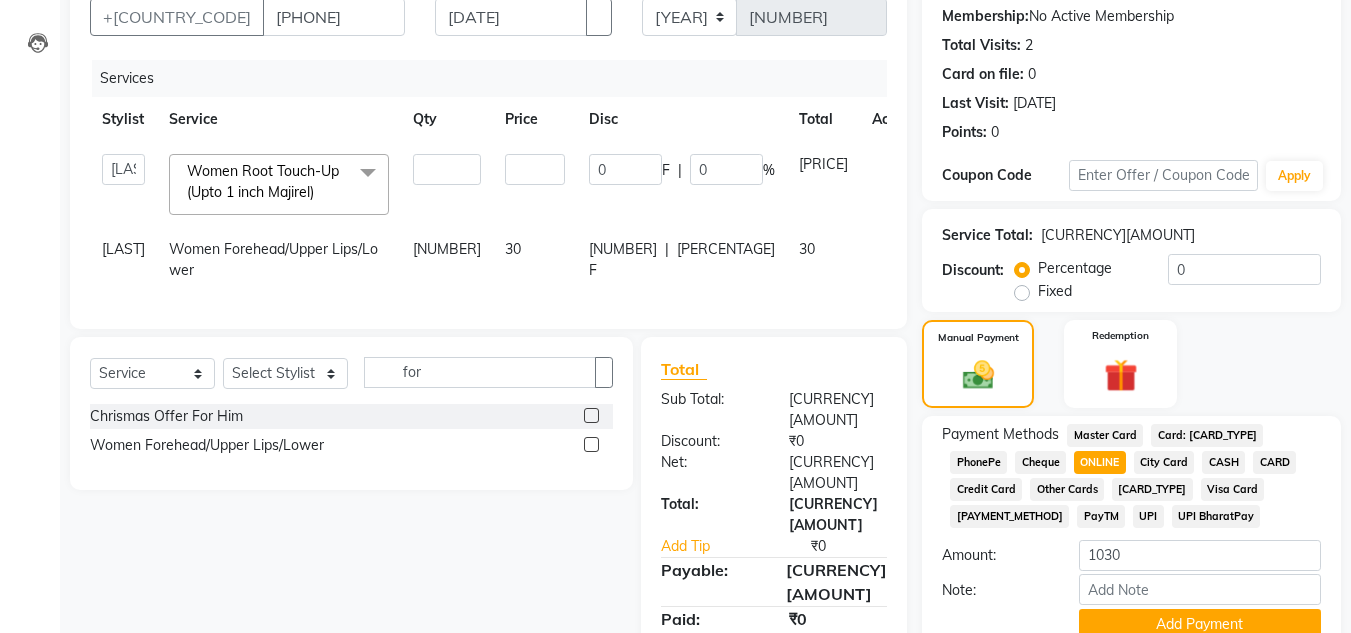 scroll, scrollTop: 280, scrollLeft: 0, axis: vertical 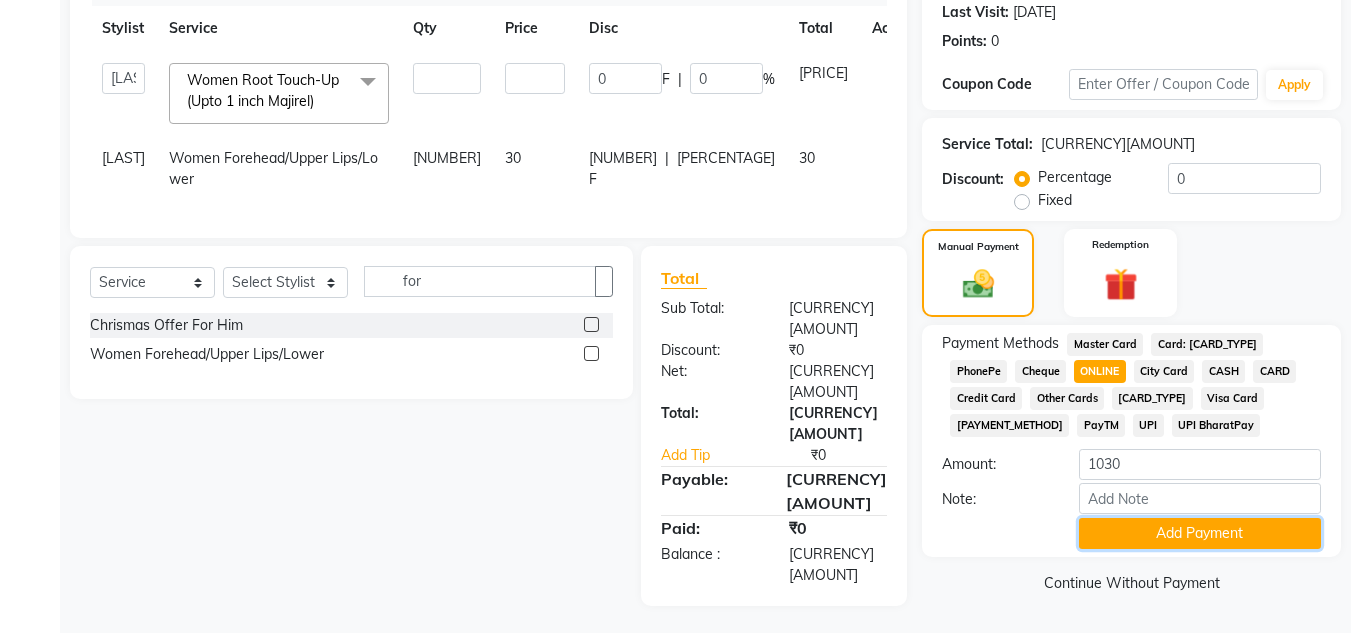 drag, startPoint x: 1130, startPoint y: 544, endPoint x: 1101, endPoint y: 546, distance: 29.068884 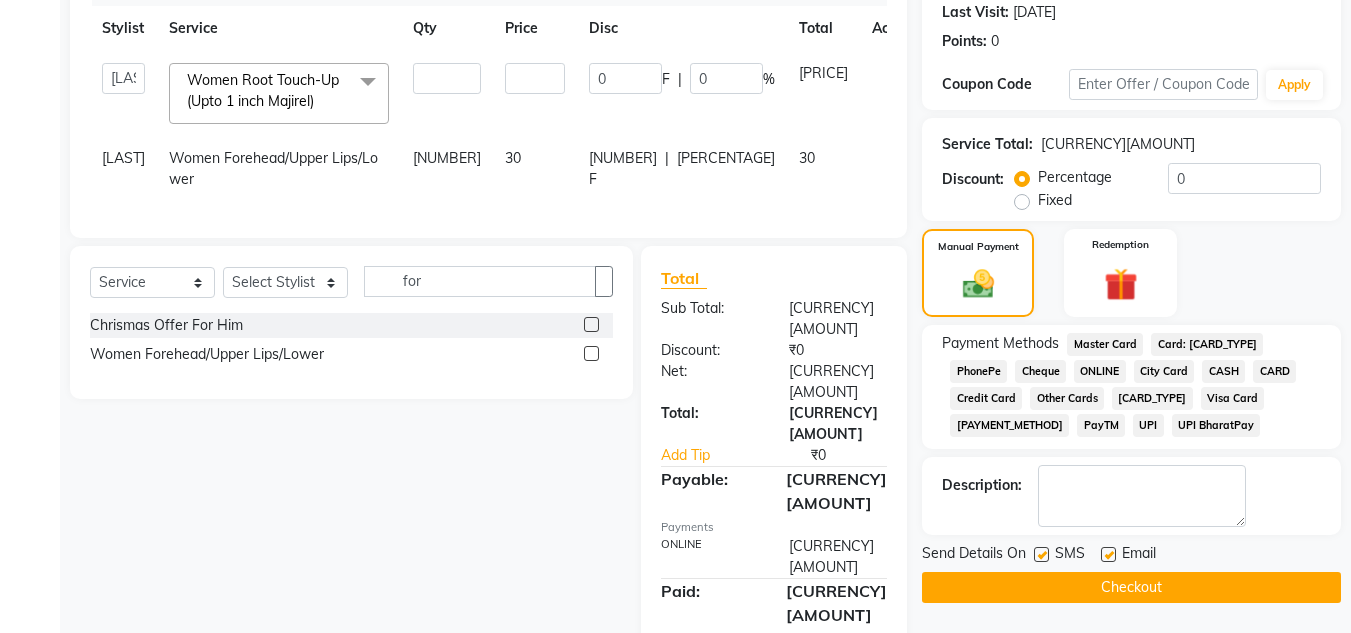 click at bounding box center (1041, 554) 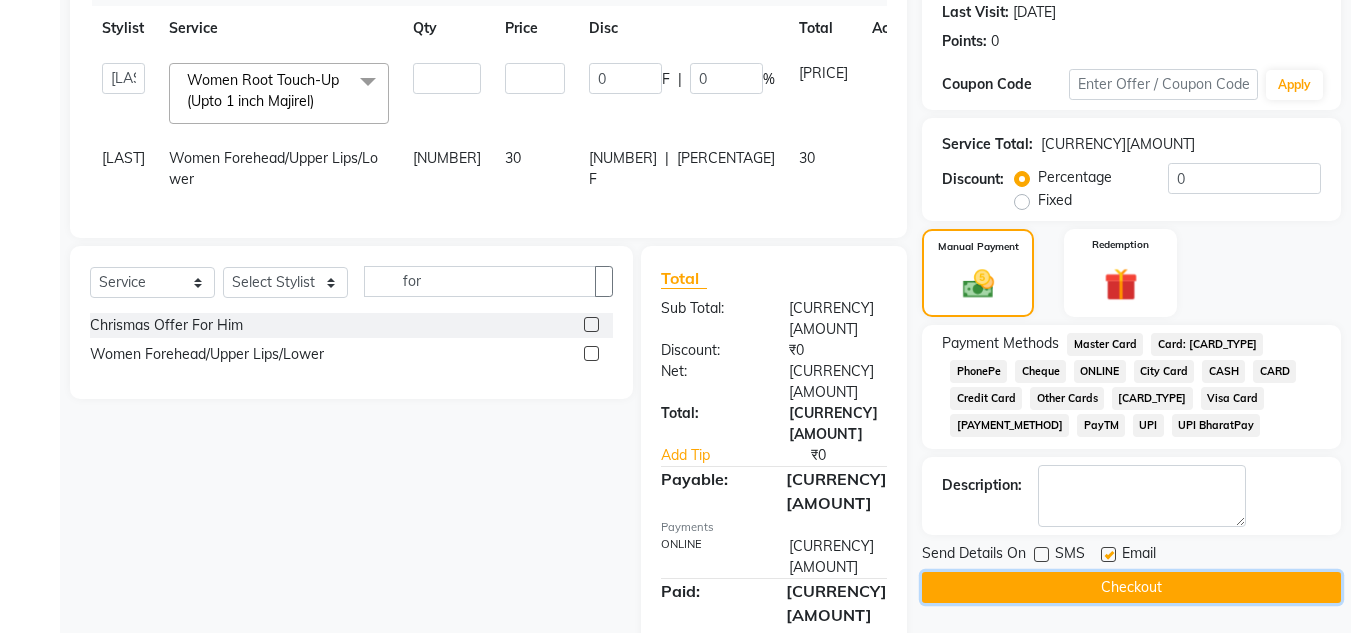 click on "Checkout" at bounding box center (1131, 587) 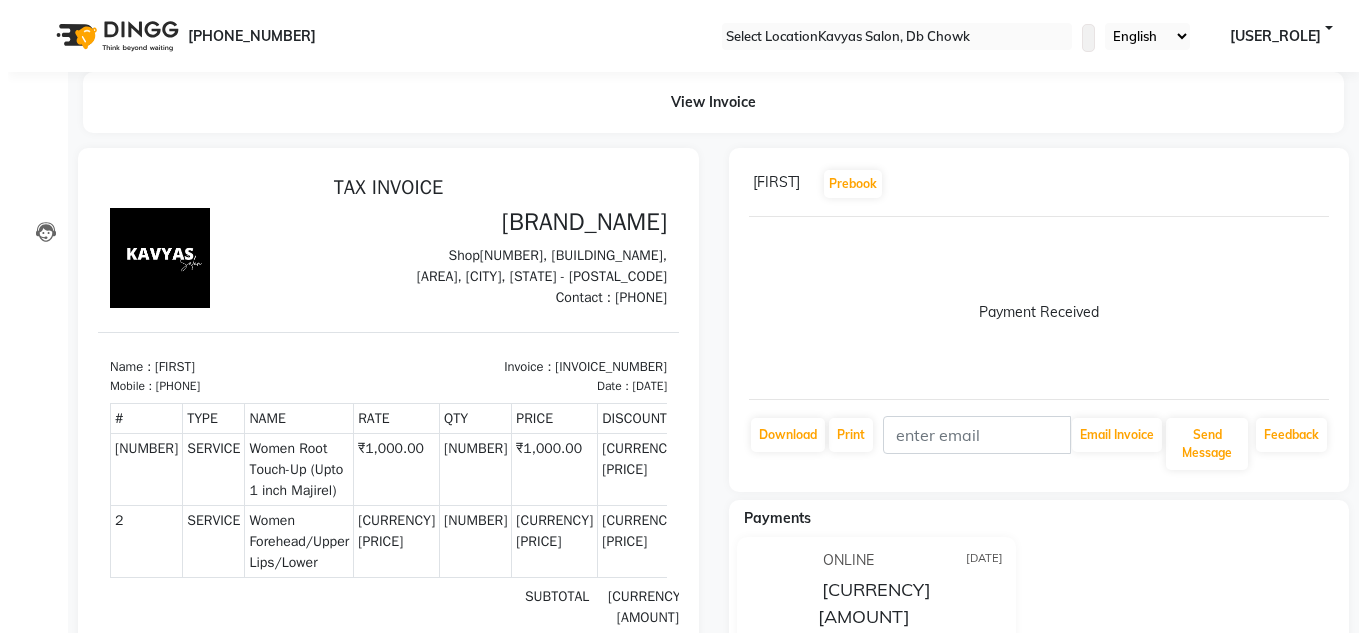 scroll, scrollTop: 0, scrollLeft: 0, axis: both 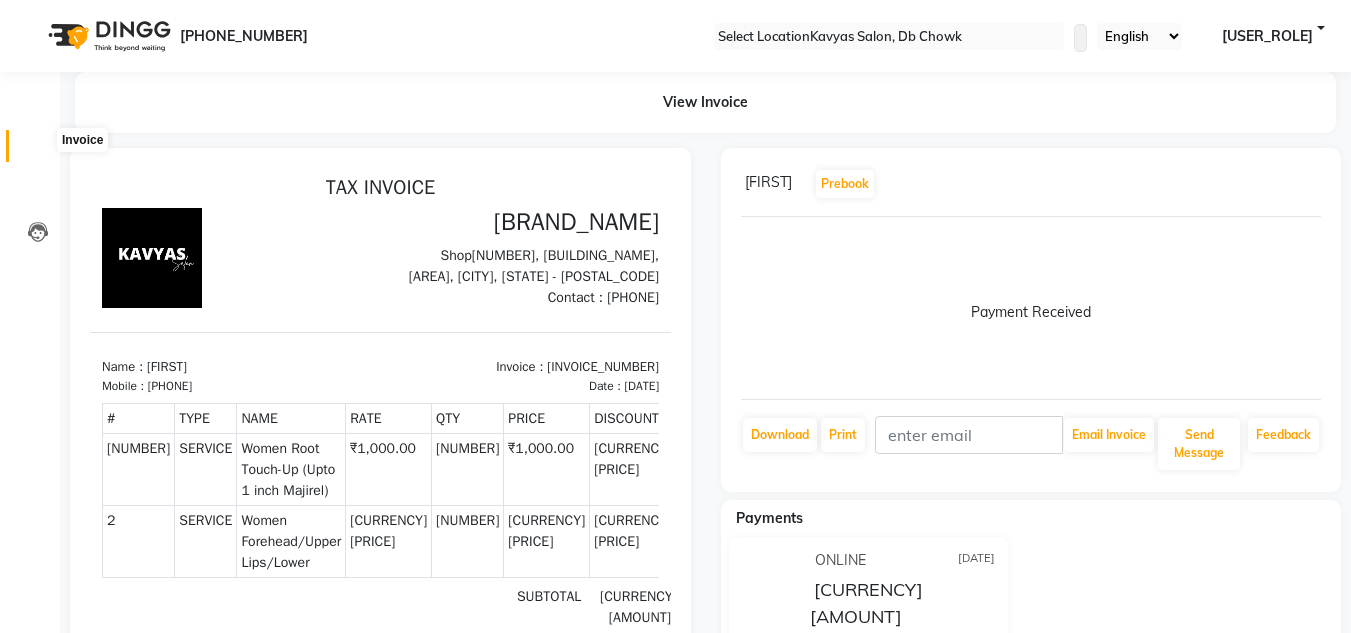 click at bounding box center [38, 151] 